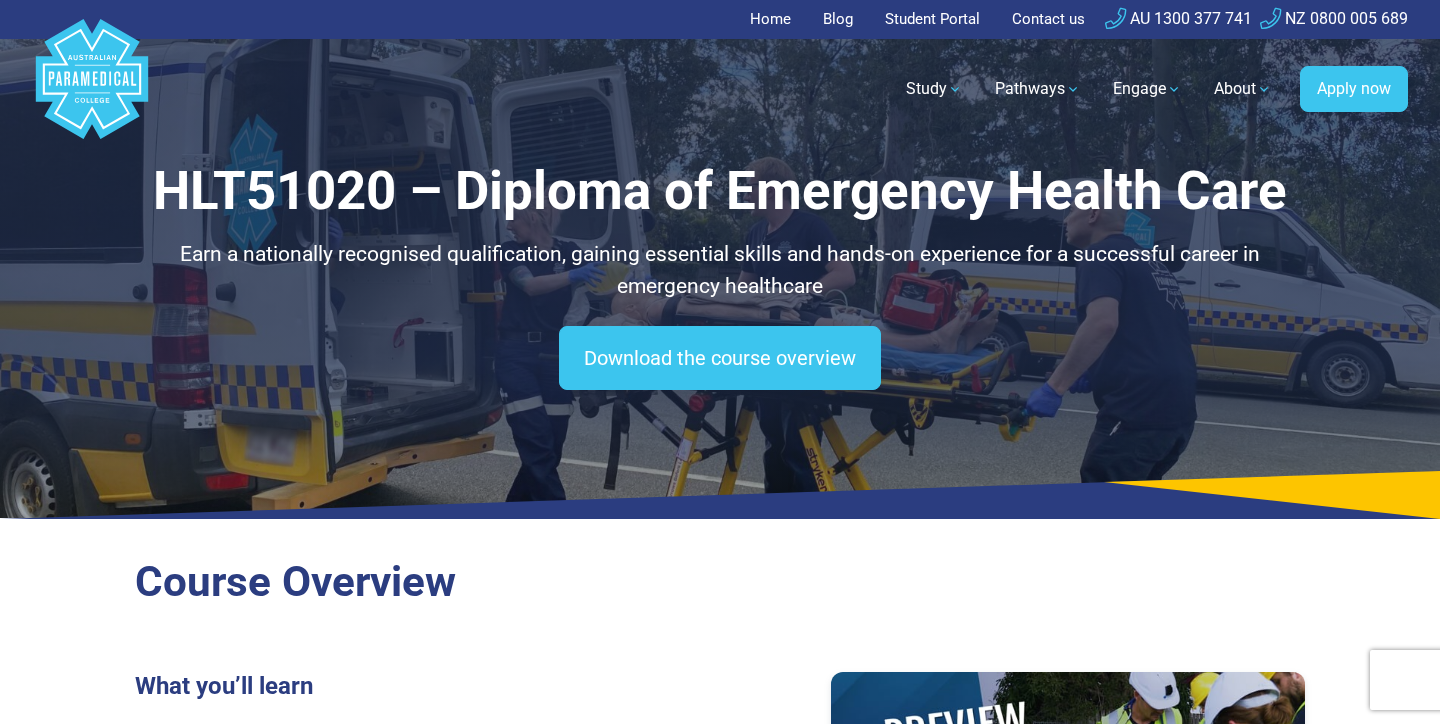 scroll, scrollTop: 0, scrollLeft: 0, axis: both 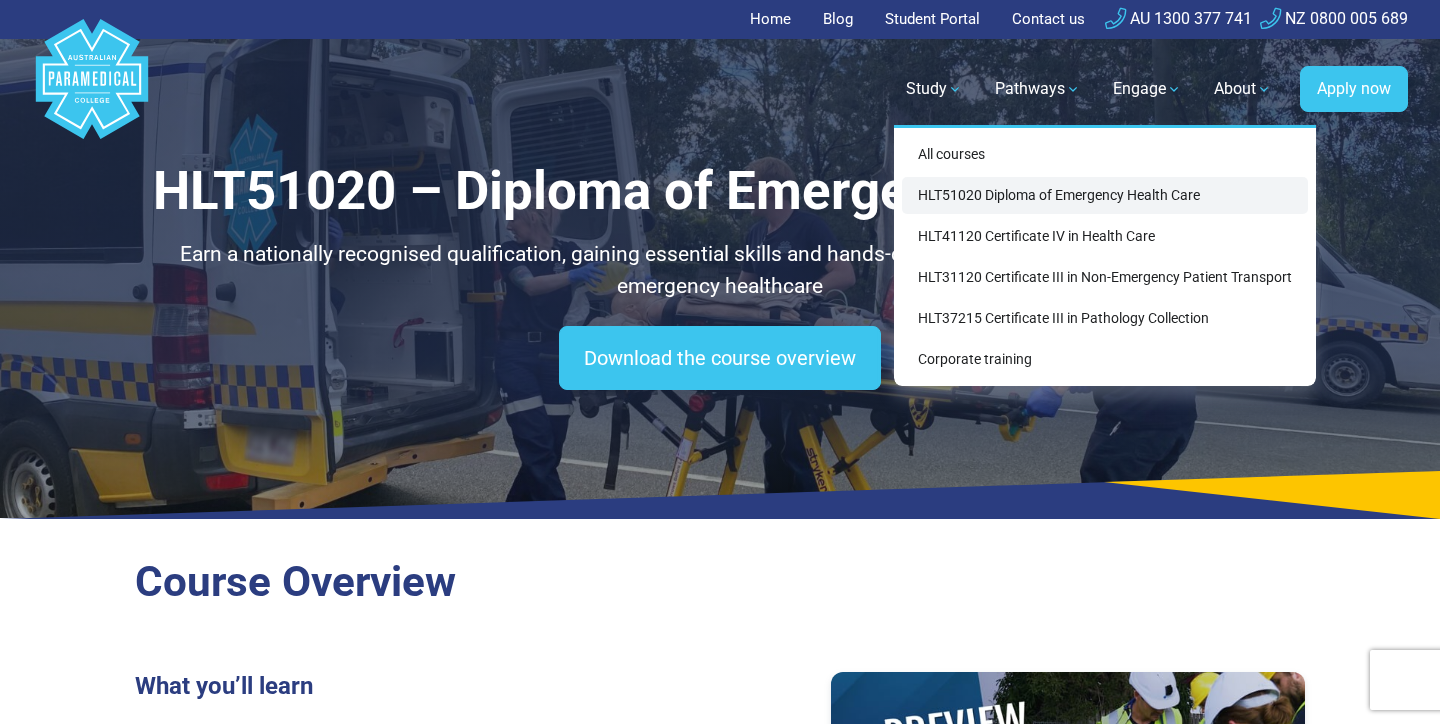 click on "HLT51020 Diploma of Emergency Health Care" at bounding box center [1105, 195] 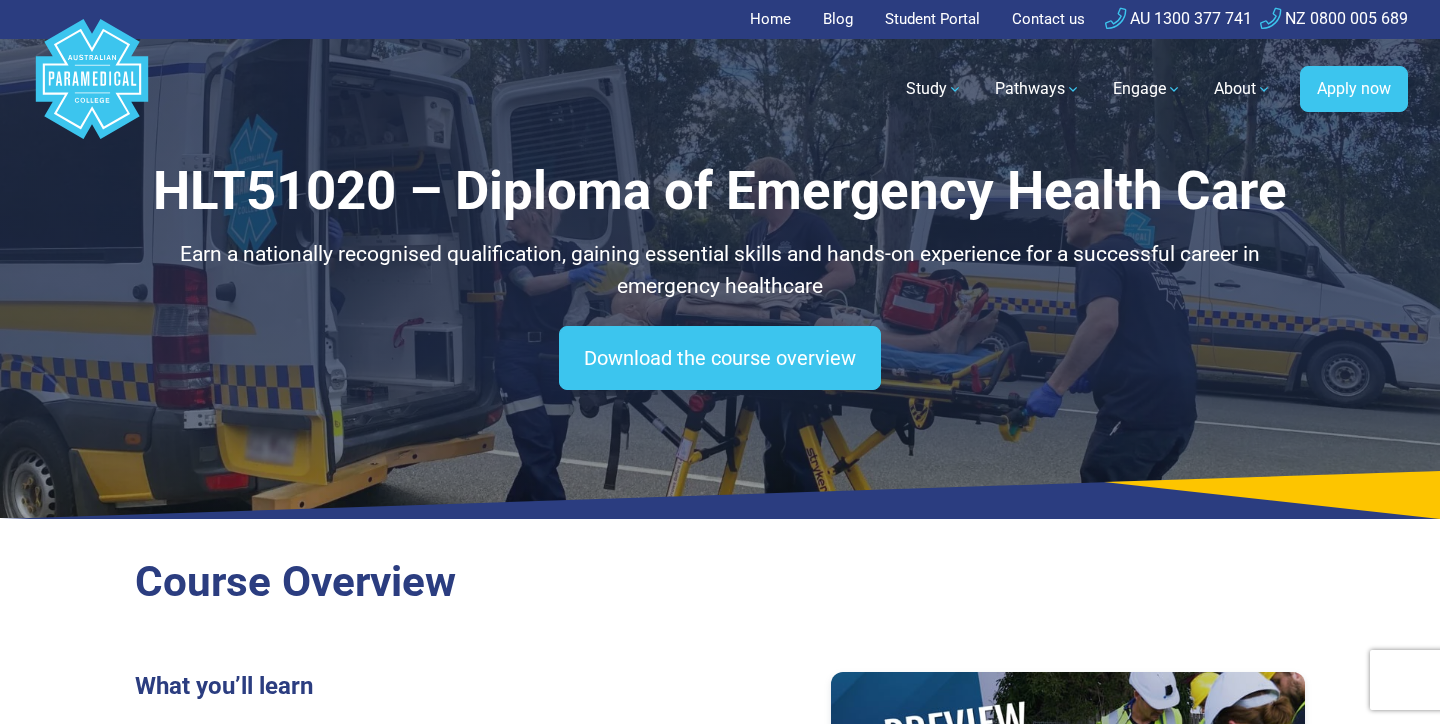 scroll, scrollTop: 0, scrollLeft: 0, axis: both 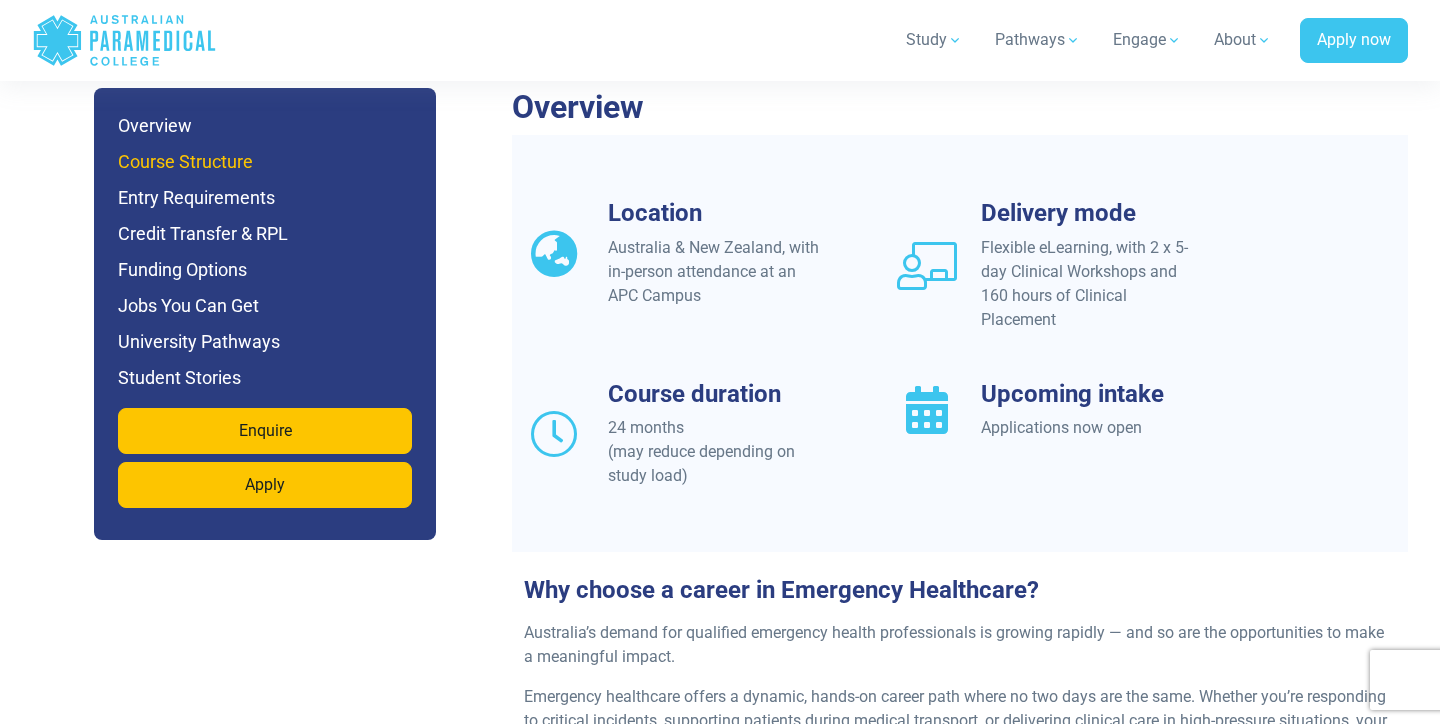 click on "Course Structure" at bounding box center [265, 162] 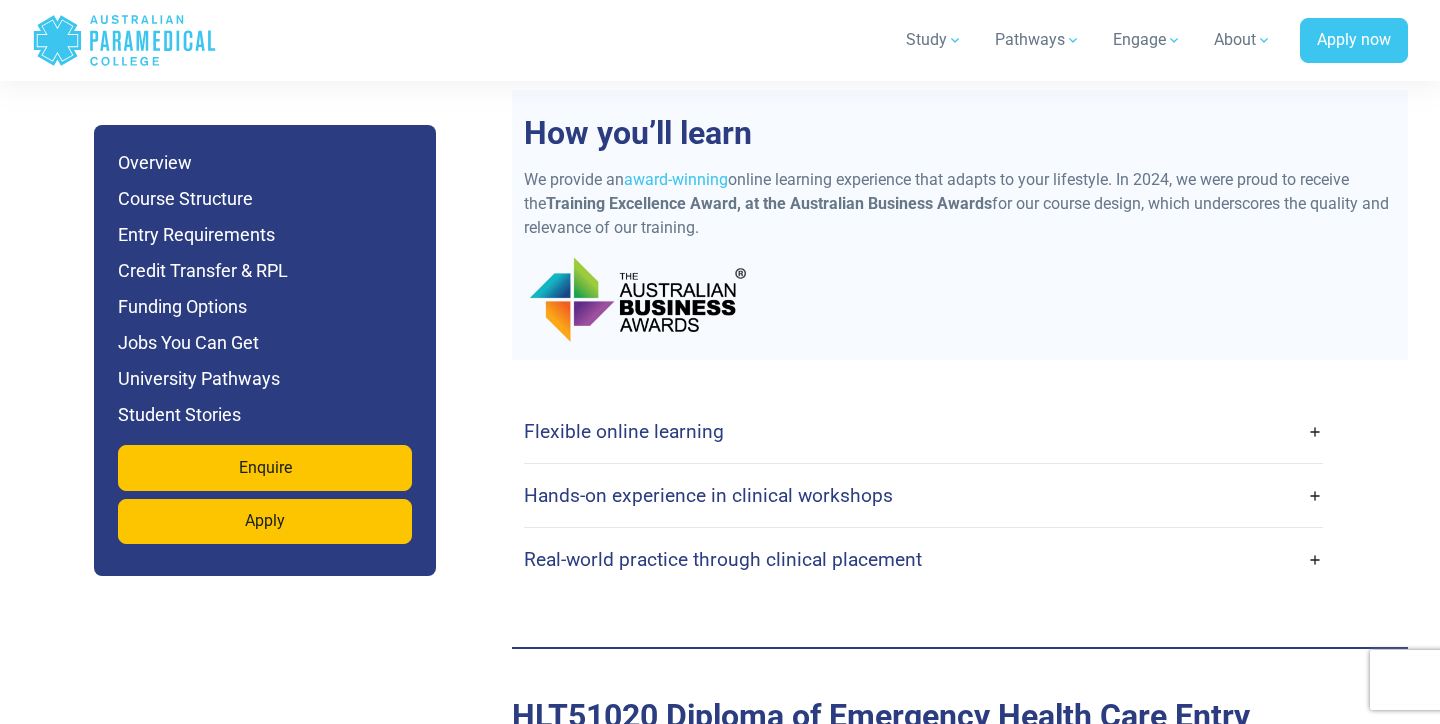 scroll, scrollTop: 4829, scrollLeft: 0, axis: vertical 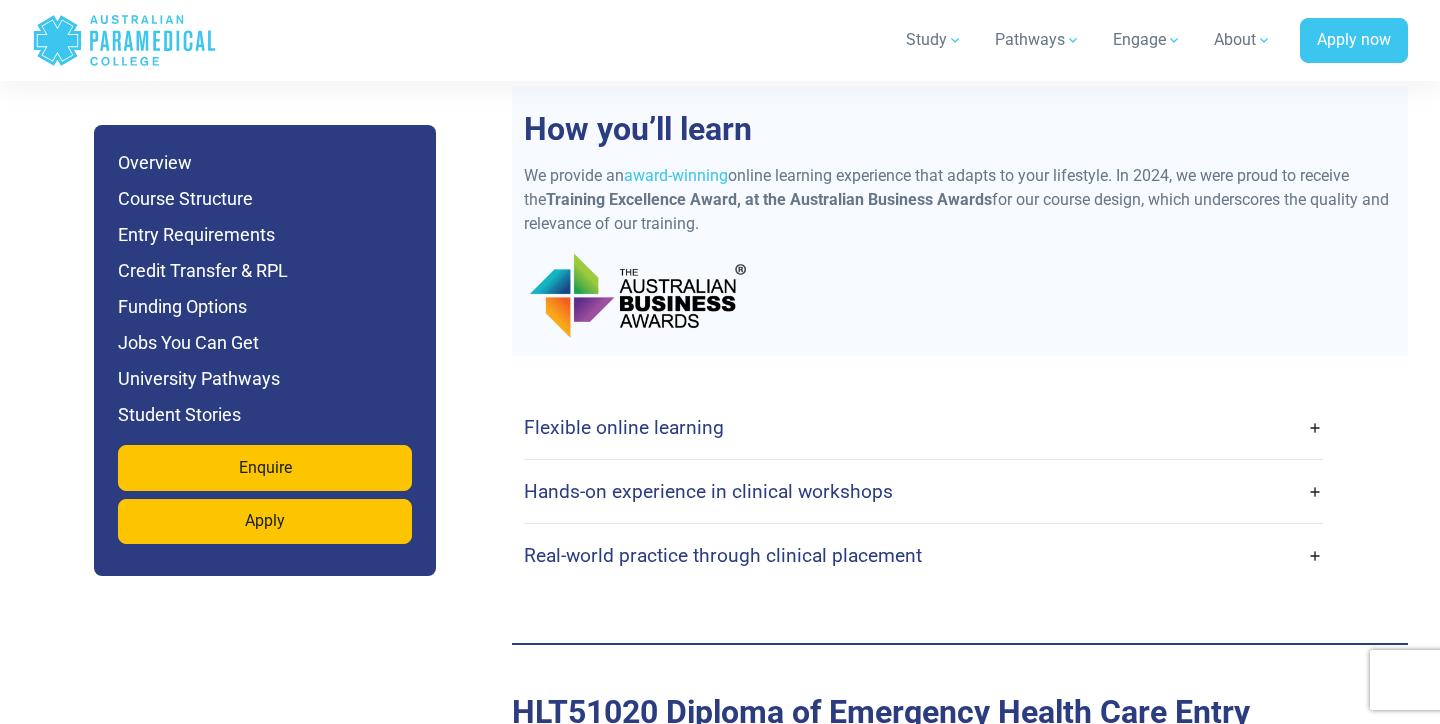 click on "Flexible online learning" at bounding box center (624, 427) 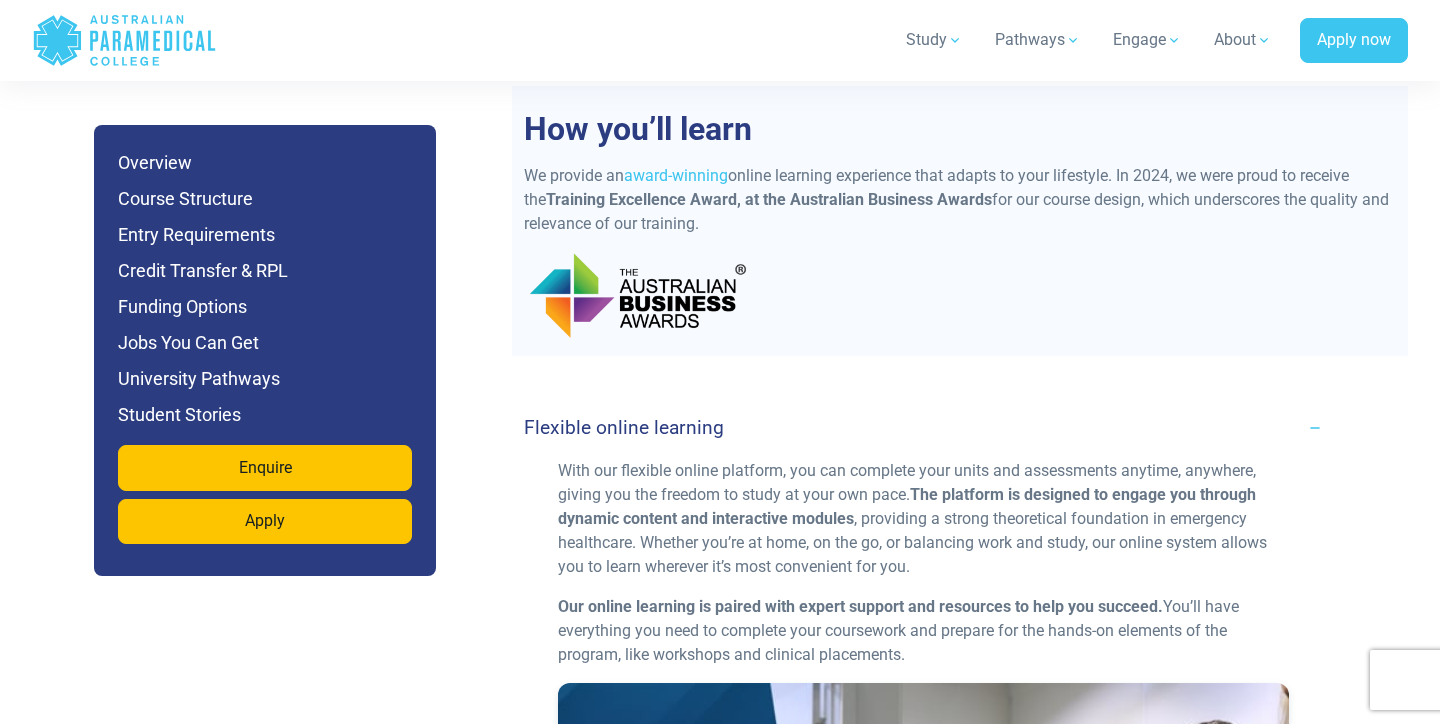 click on "Flexible online learning" at bounding box center (624, 427) 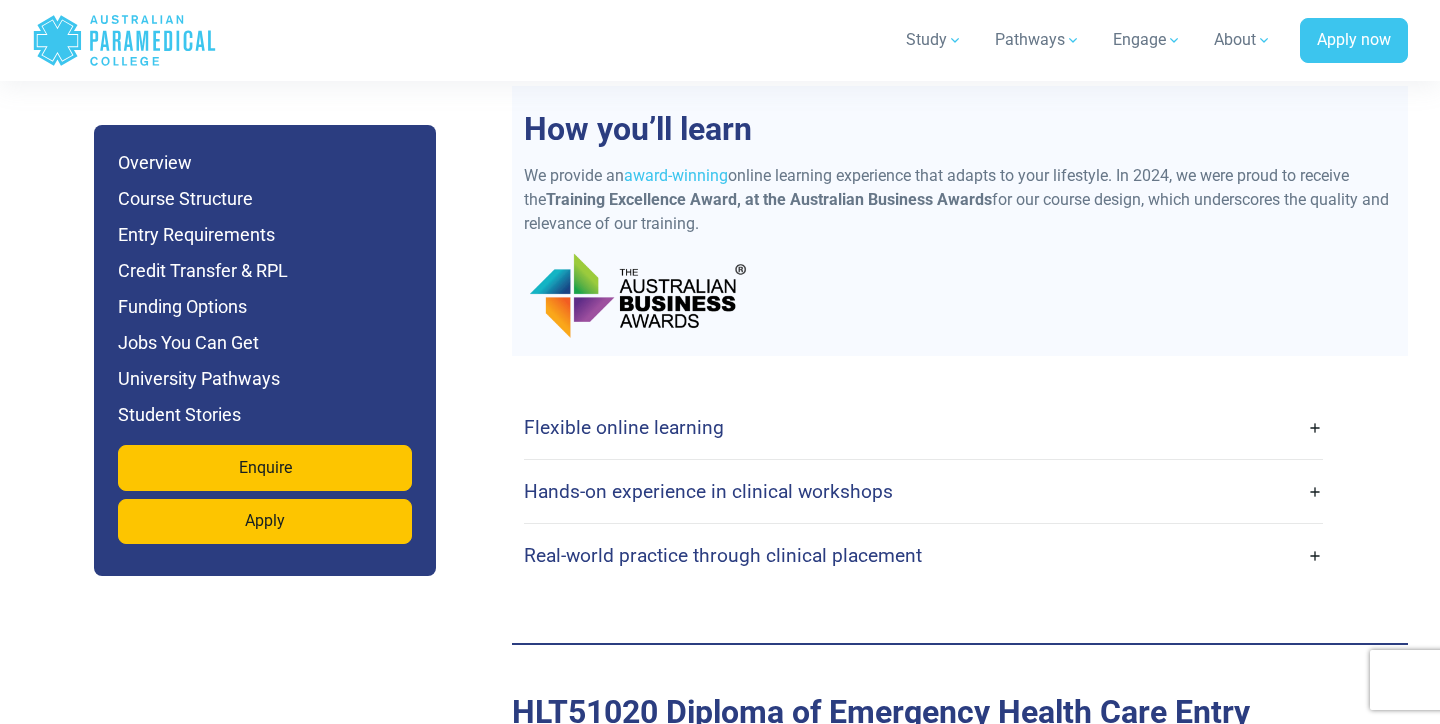 click on "Flexible online learning" at bounding box center (624, 427) 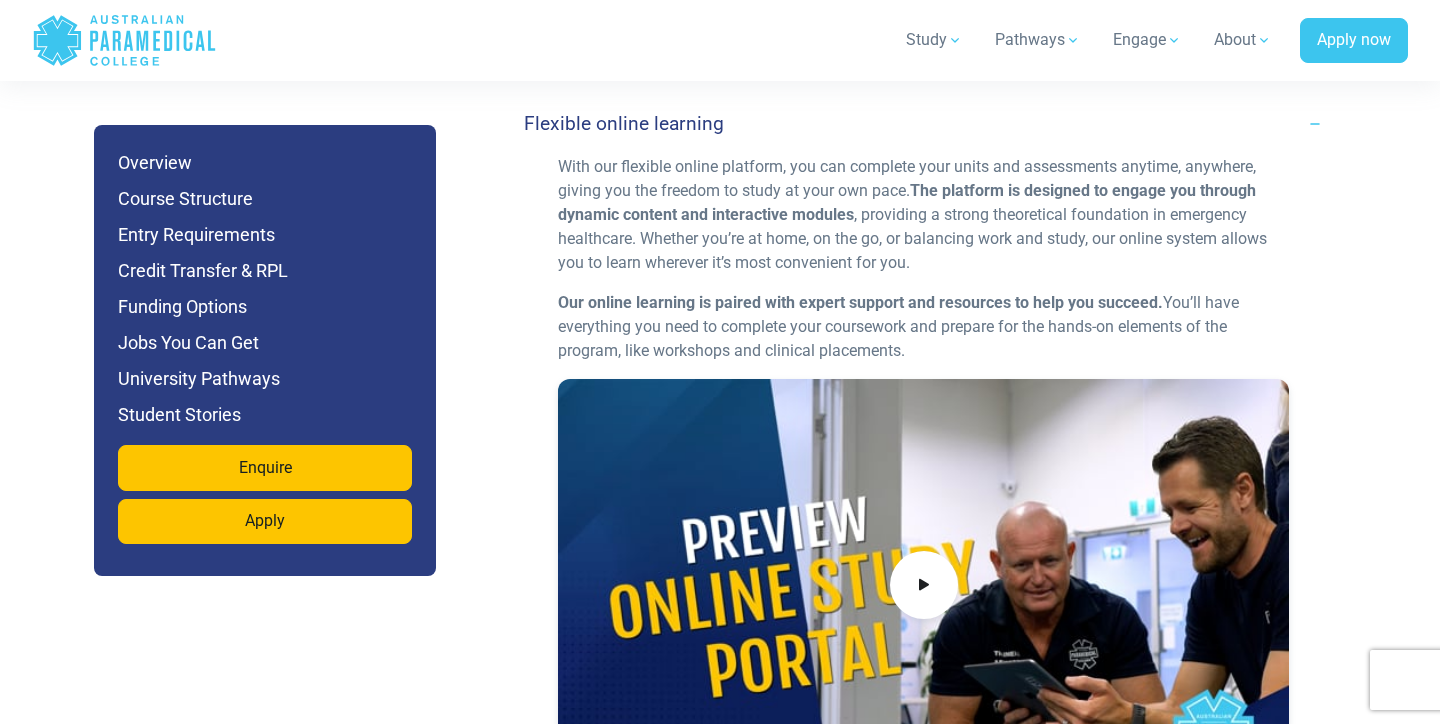 scroll, scrollTop: 5137, scrollLeft: 0, axis: vertical 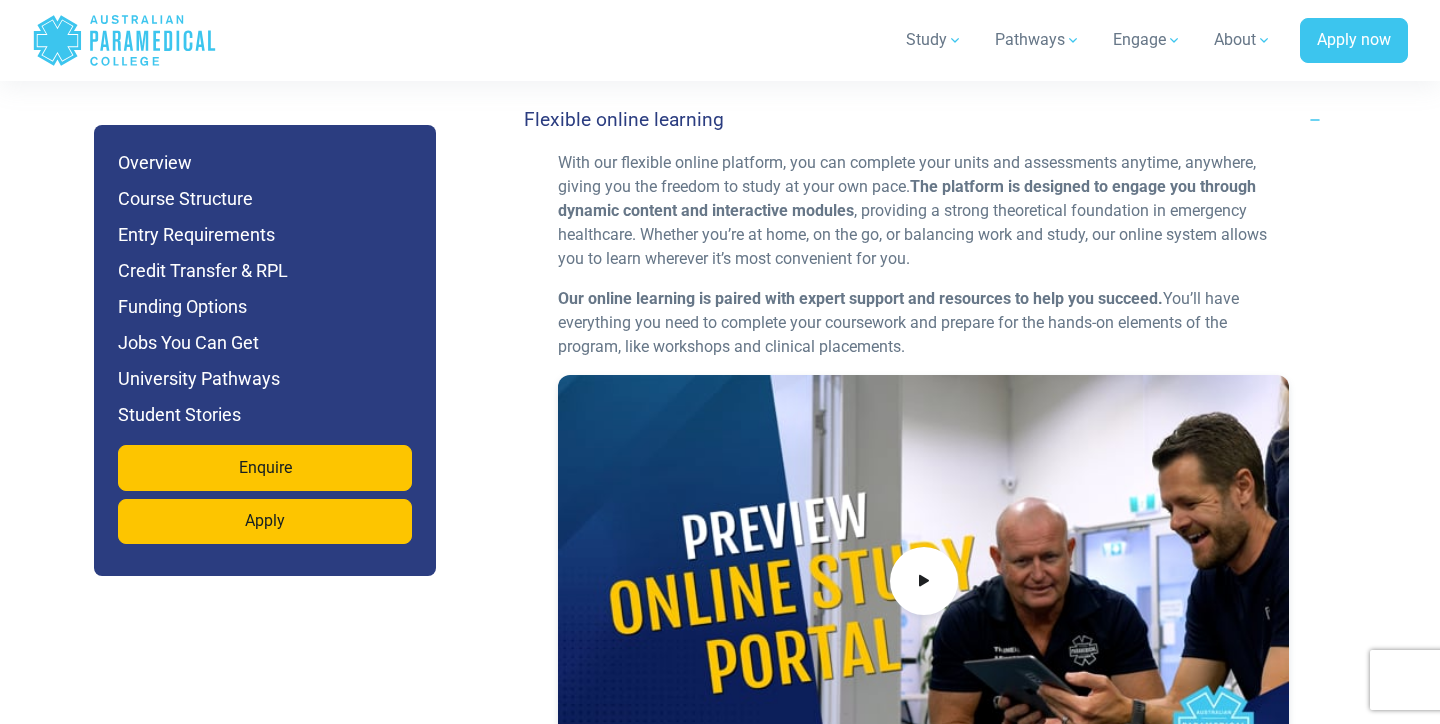 click on "Flexible online learning" at bounding box center [624, 119] 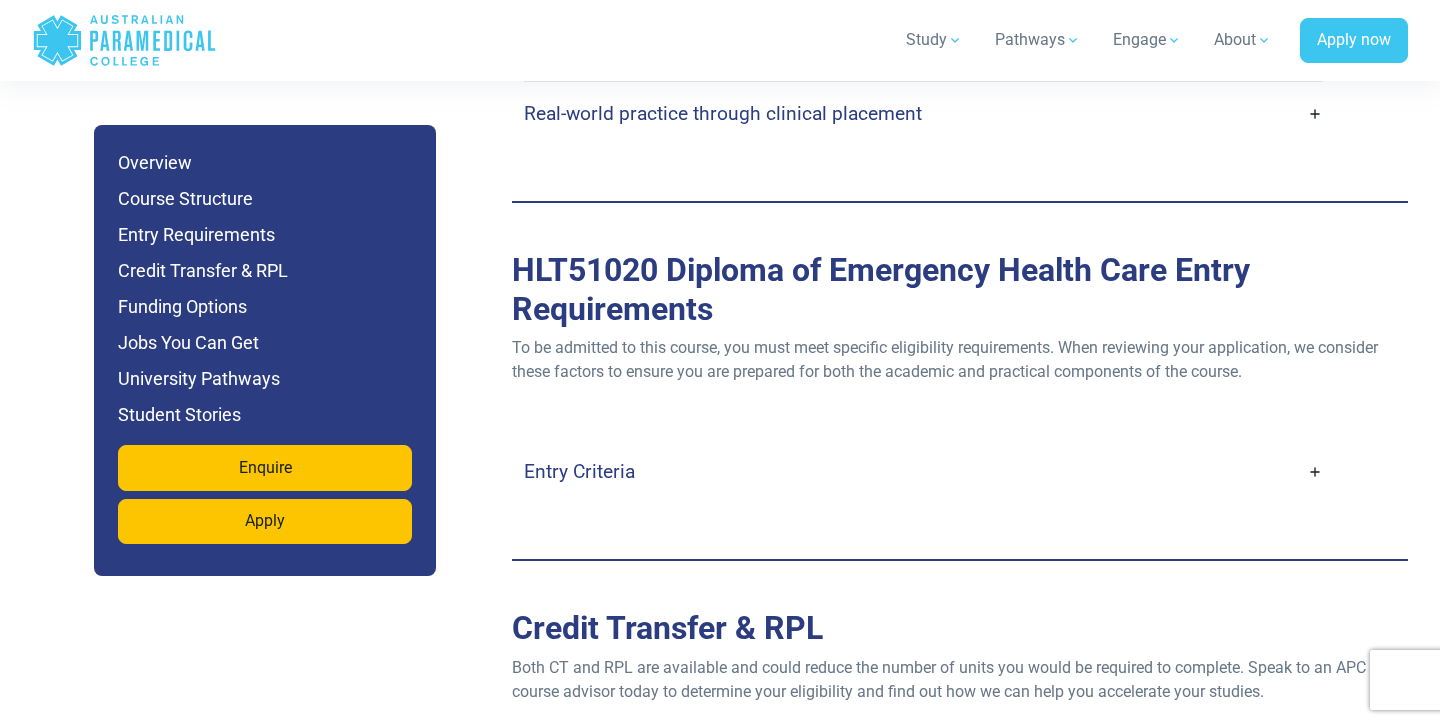 scroll, scrollTop: 5259, scrollLeft: 0, axis: vertical 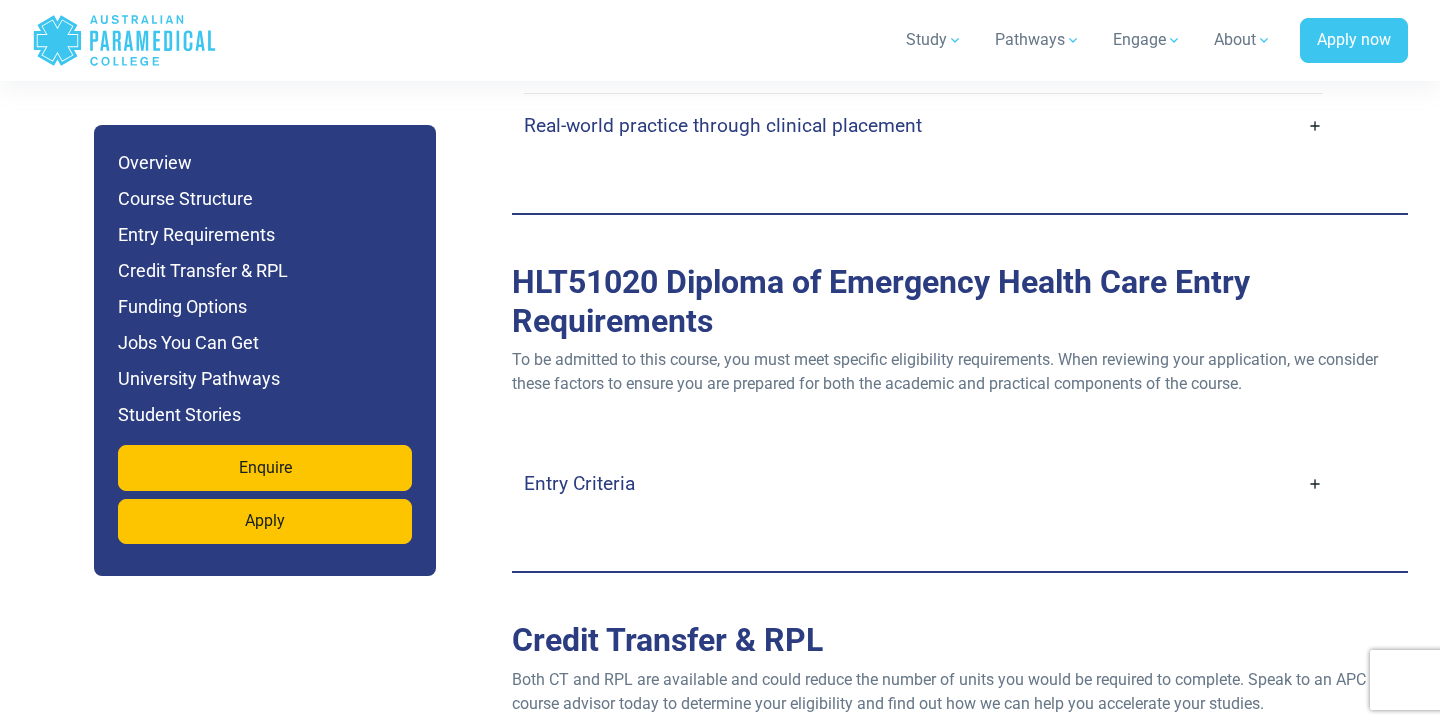 click on "Entry Criteria" at bounding box center [923, 483] 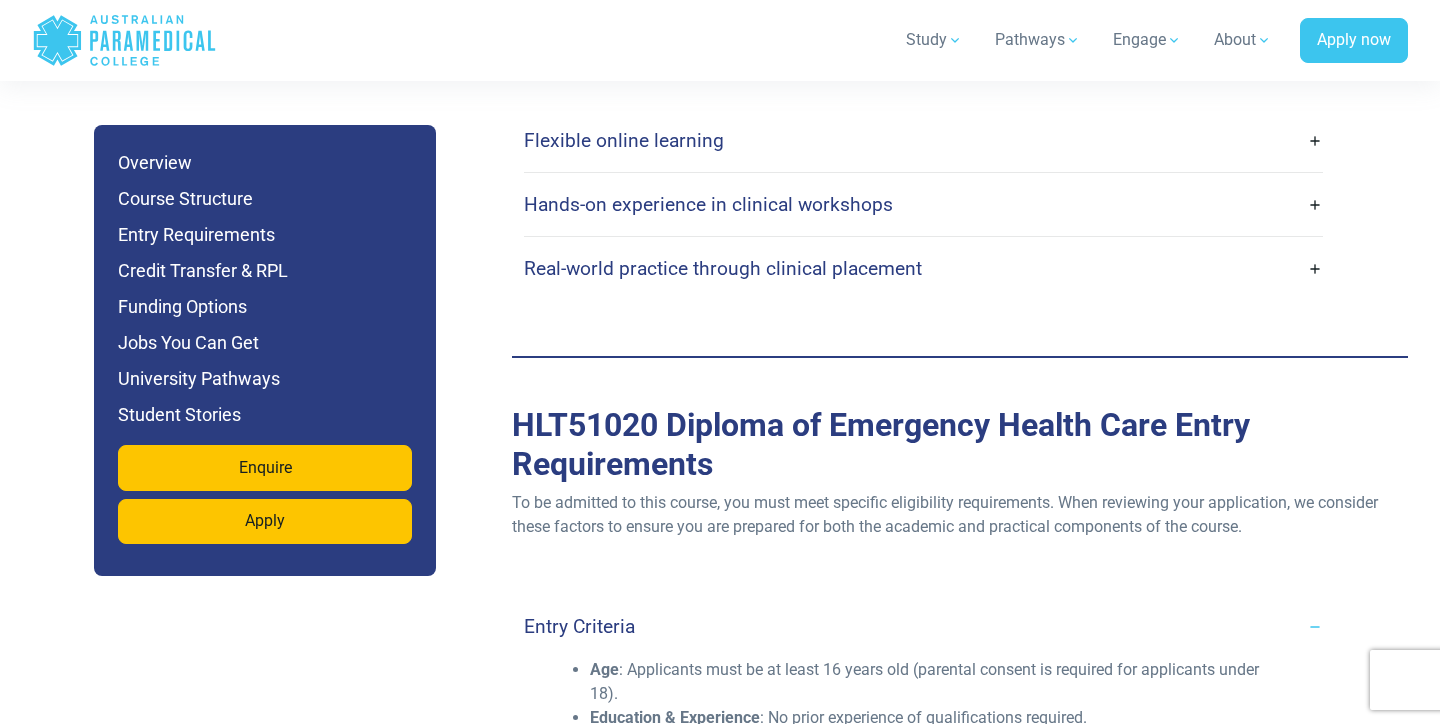scroll, scrollTop: 5119, scrollLeft: 0, axis: vertical 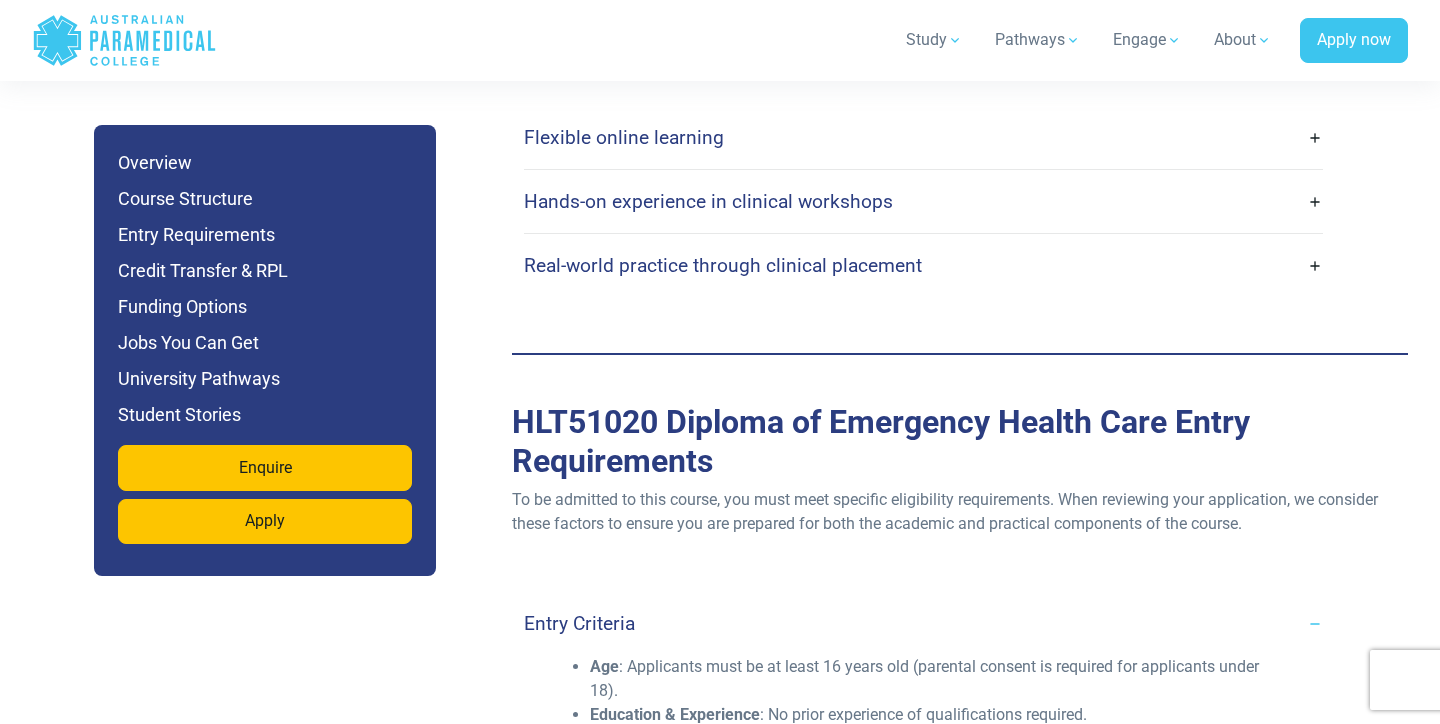 click on "Real-world practice through clinical placement" at bounding box center [923, 265] 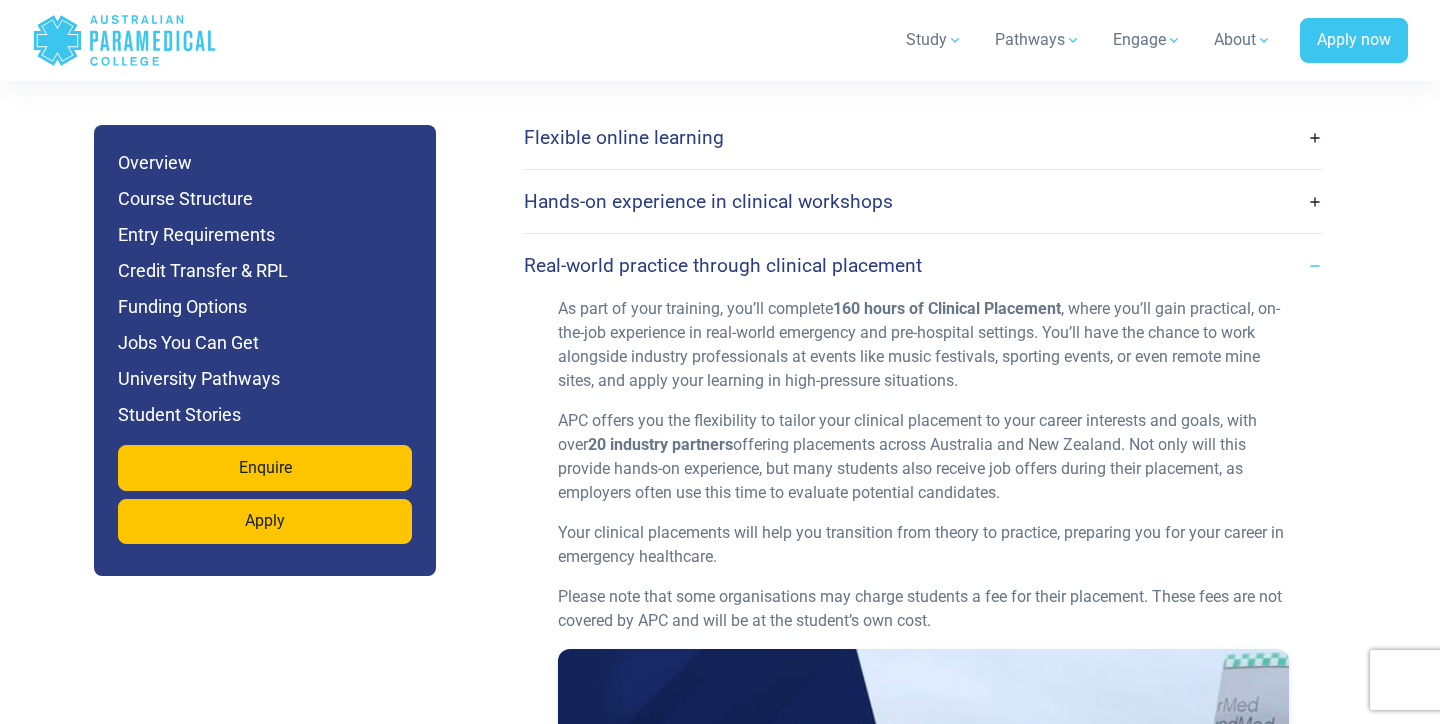 click on "Real-world practice through clinical placement" at bounding box center (923, 265) 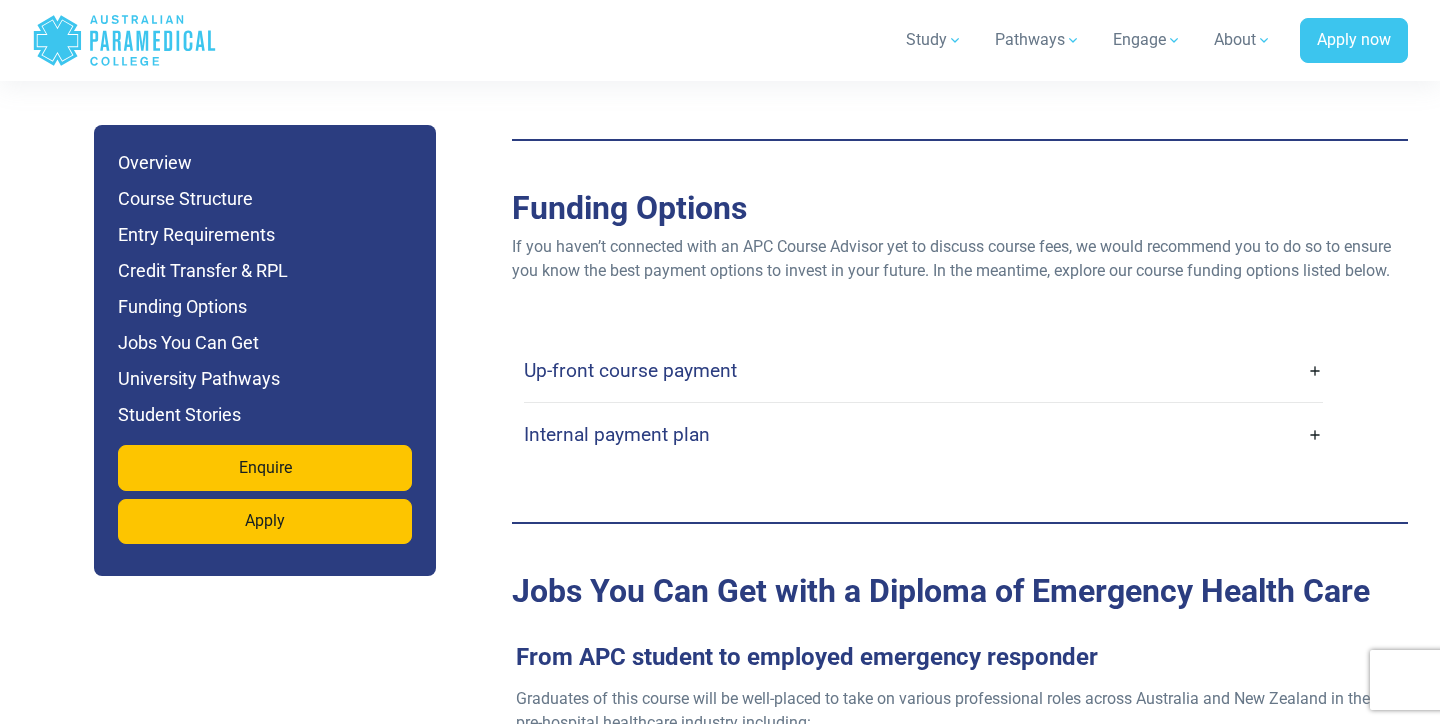 scroll, scrollTop: 6853, scrollLeft: 0, axis: vertical 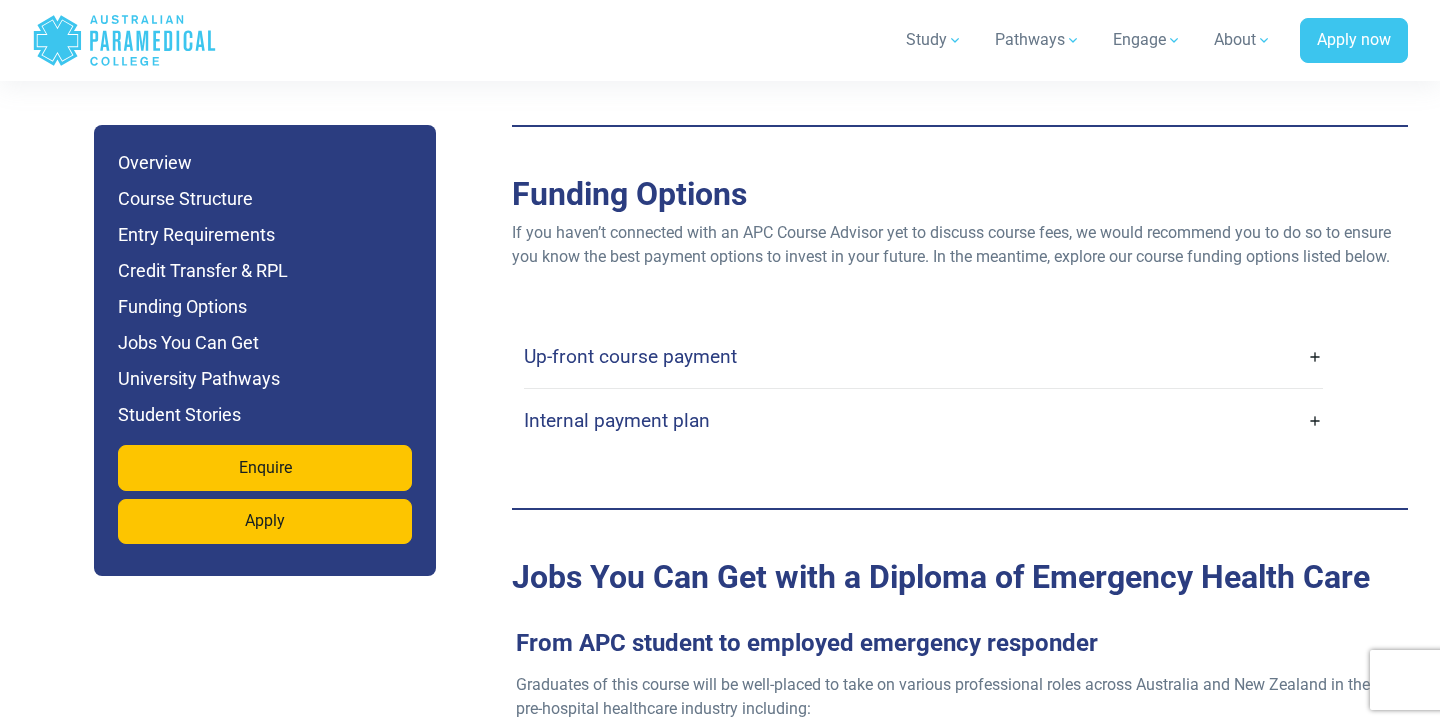 click on "Up-front course payment" at bounding box center (923, 356) 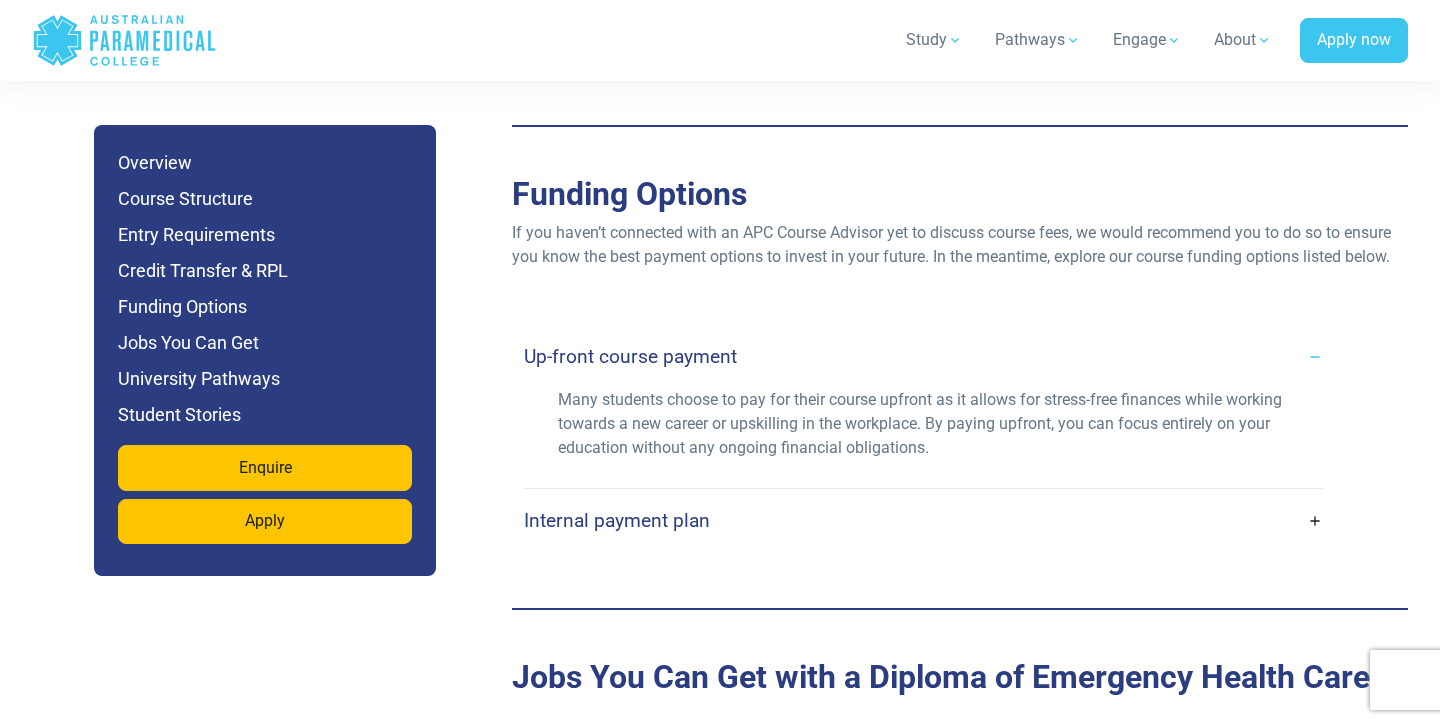 click on "Internal payment plan" at bounding box center [923, 520] 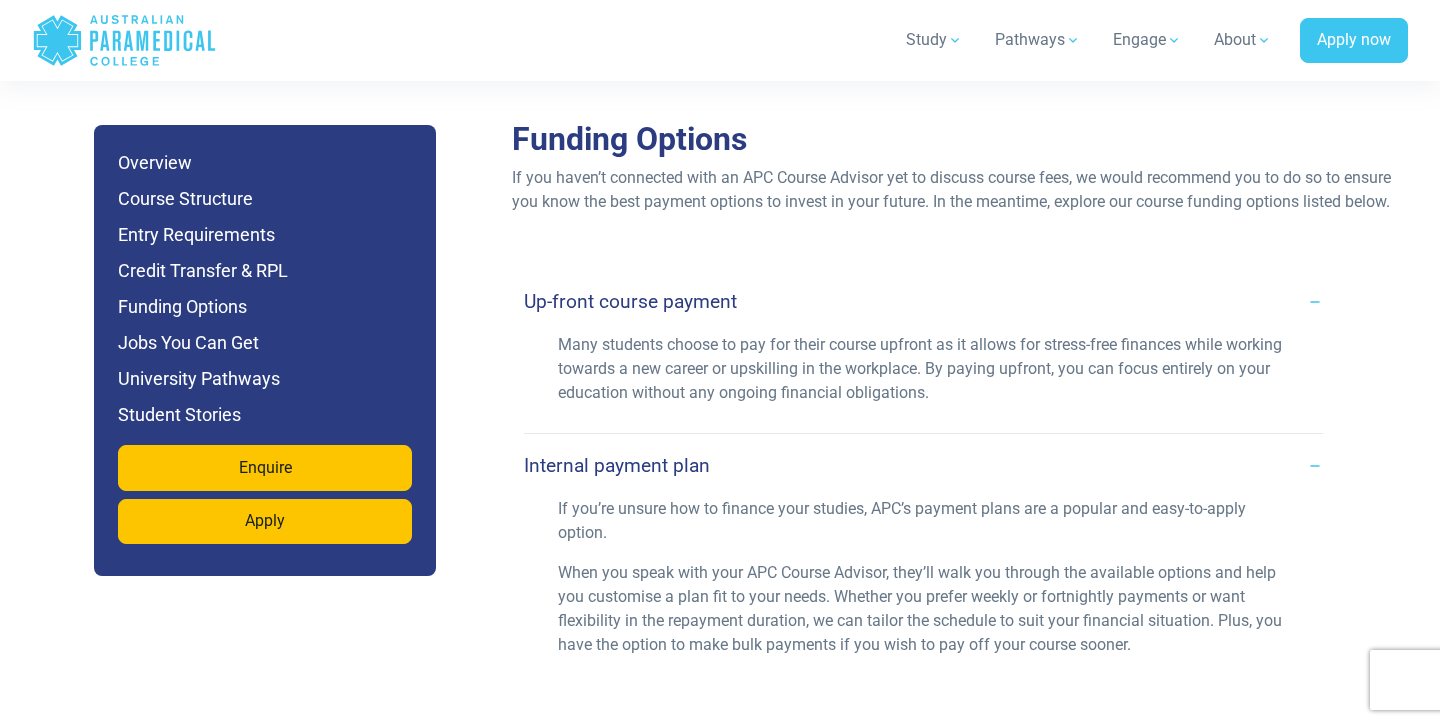 scroll, scrollTop: 6996, scrollLeft: 0, axis: vertical 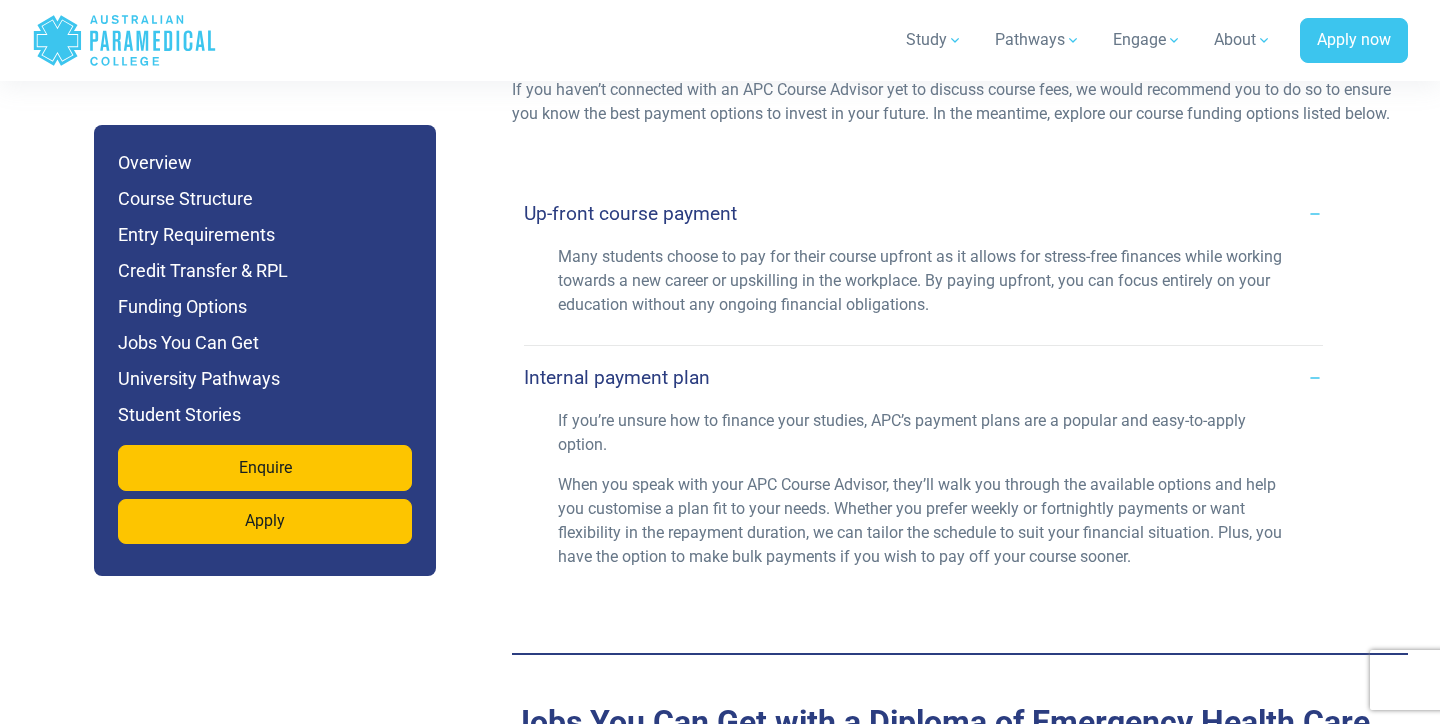 click on "Internal payment plan" at bounding box center [923, 377] 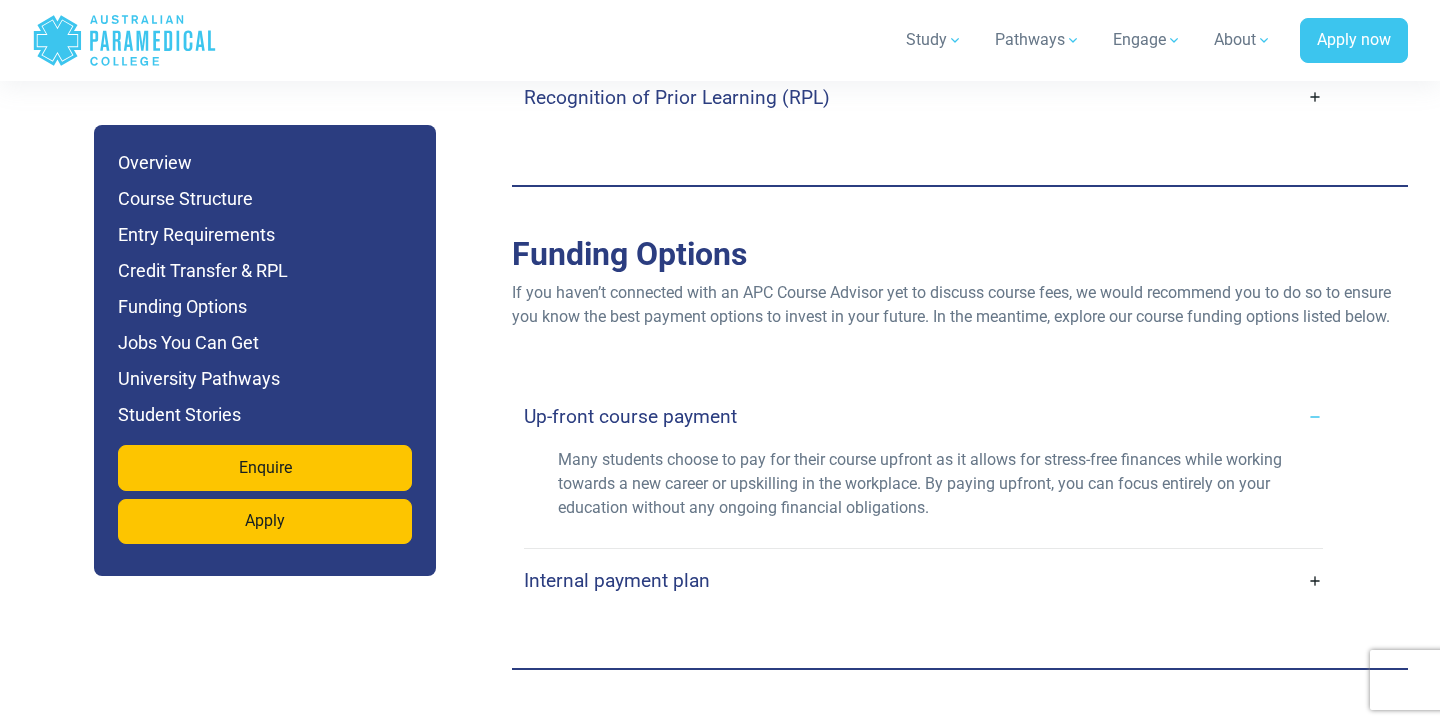 scroll, scrollTop: 6792, scrollLeft: 0, axis: vertical 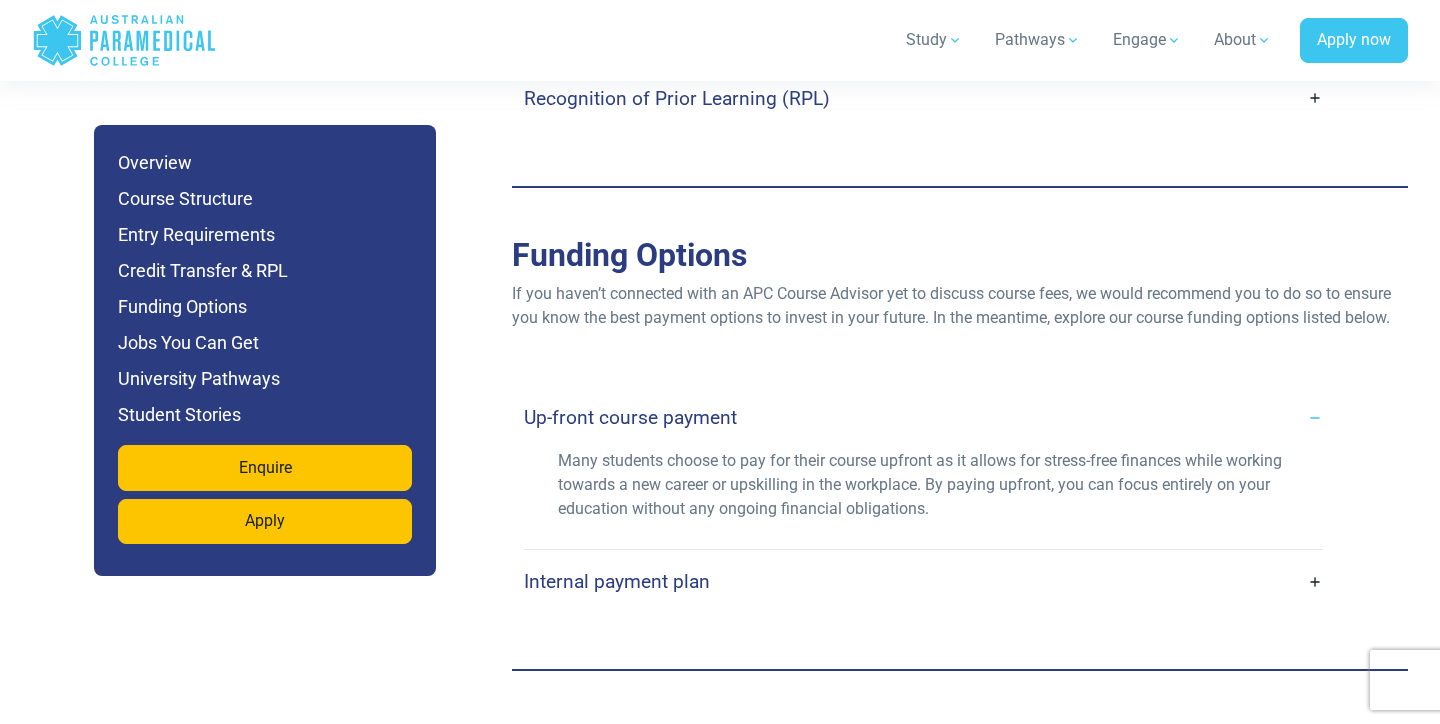 click on "Up-front course payment" at bounding box center [923, 417] 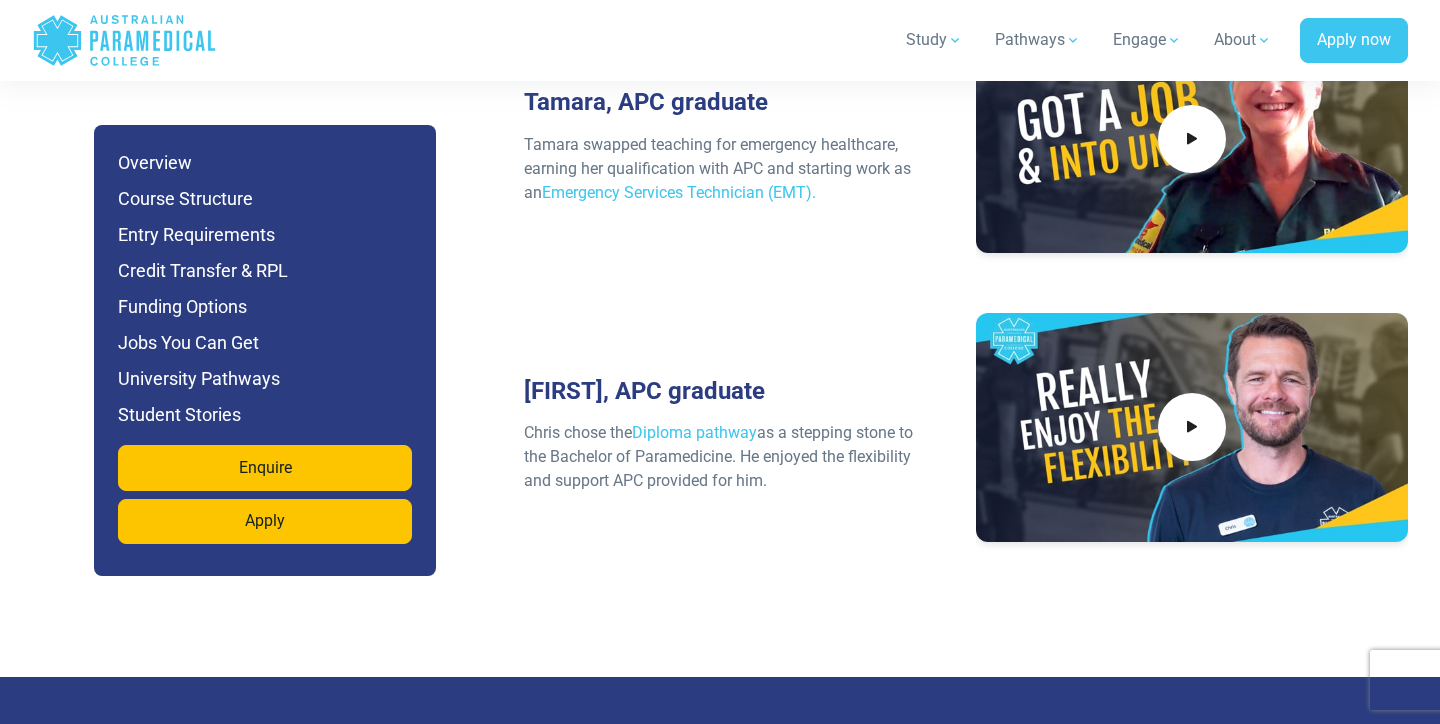 scroll, scrollTop: 10017, scrollLeft: 0, axis: vertical 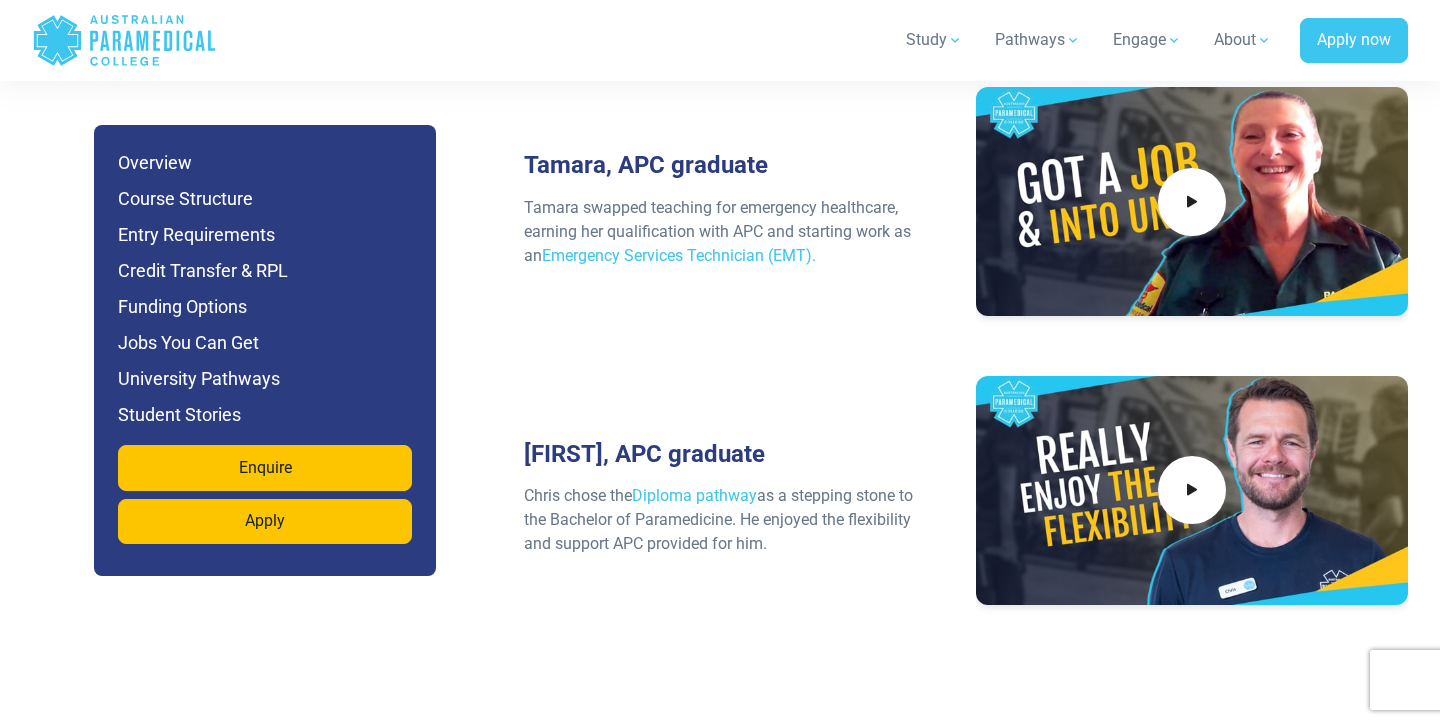 click on "Overview Course Structure Entry Requirements Credit Transfer & RPL Funding Options Jobs You Can Get University Pathways Student Stories" at bounding box center [265, 289] 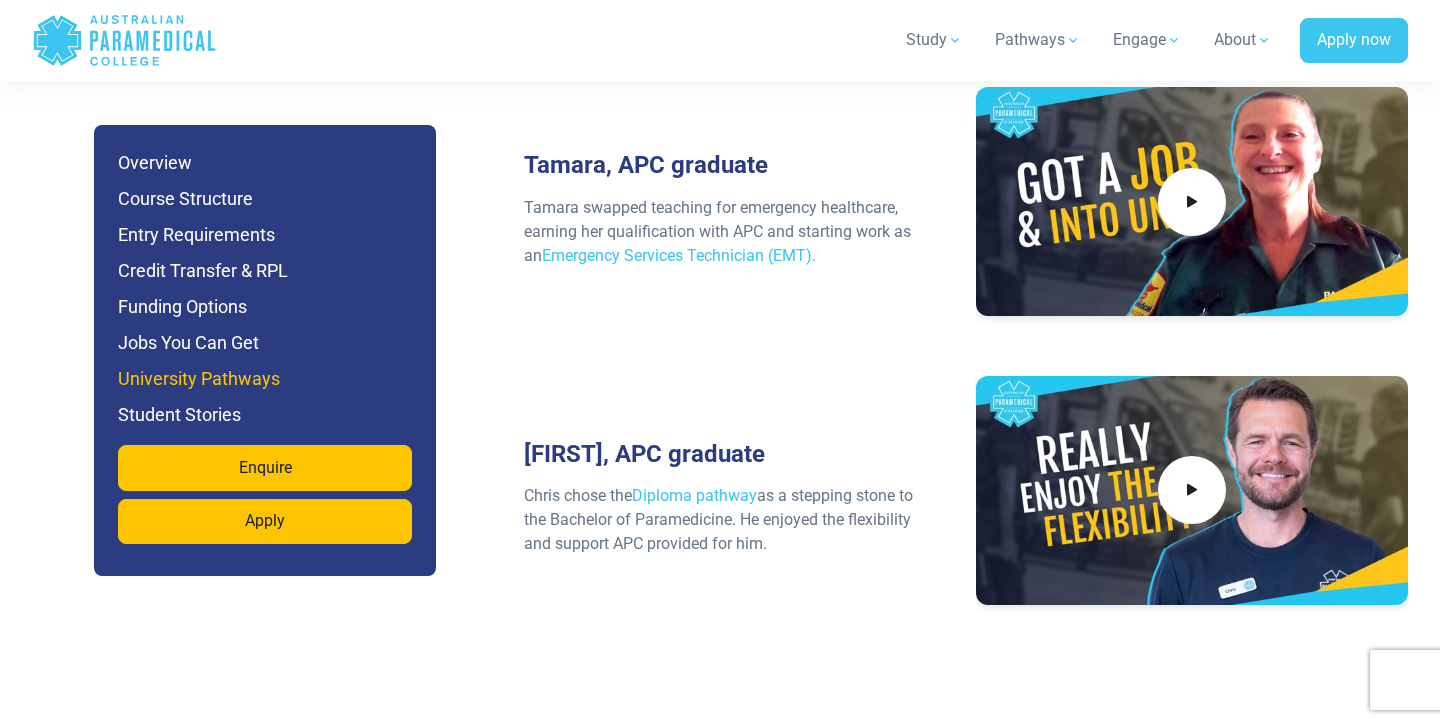 click on "University Pathways" at bounding box center [265, 379] 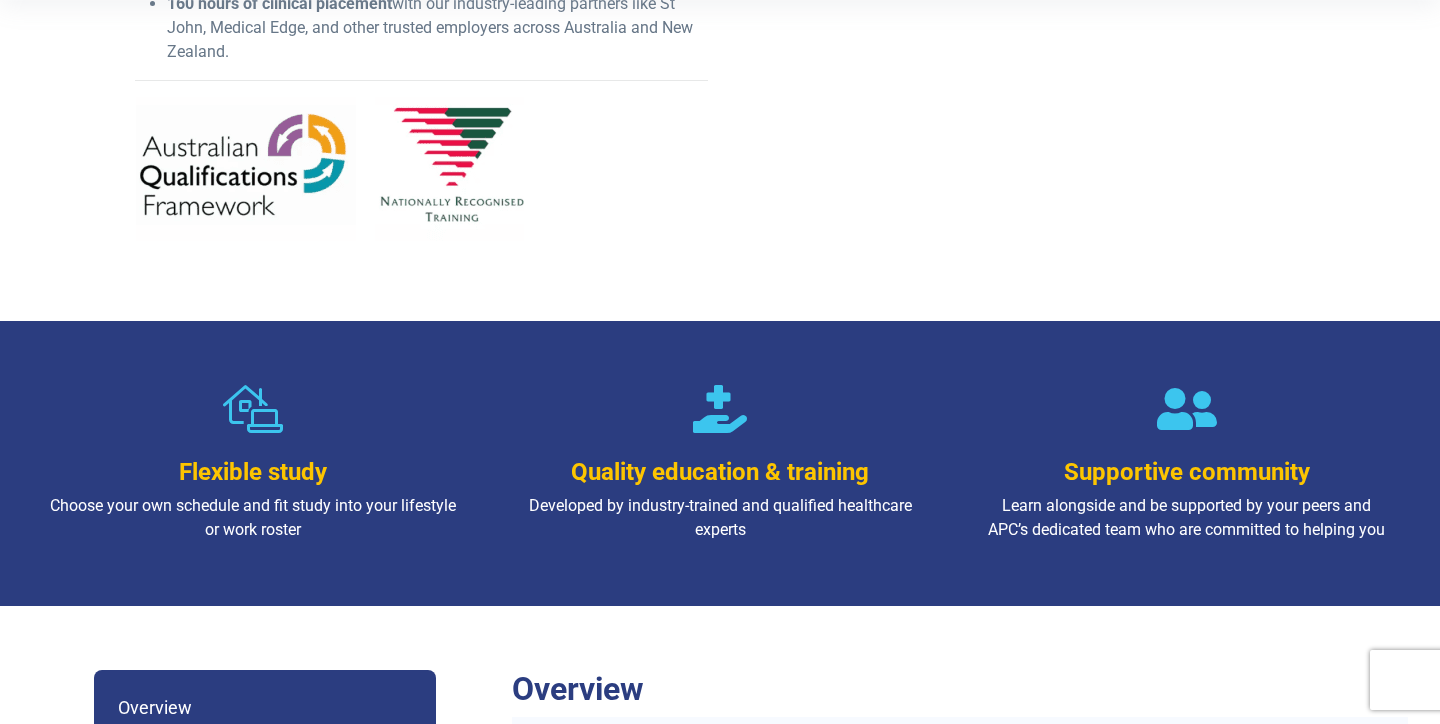 scroll, scrollTop: 0, scrollLeft: 0, axis: both 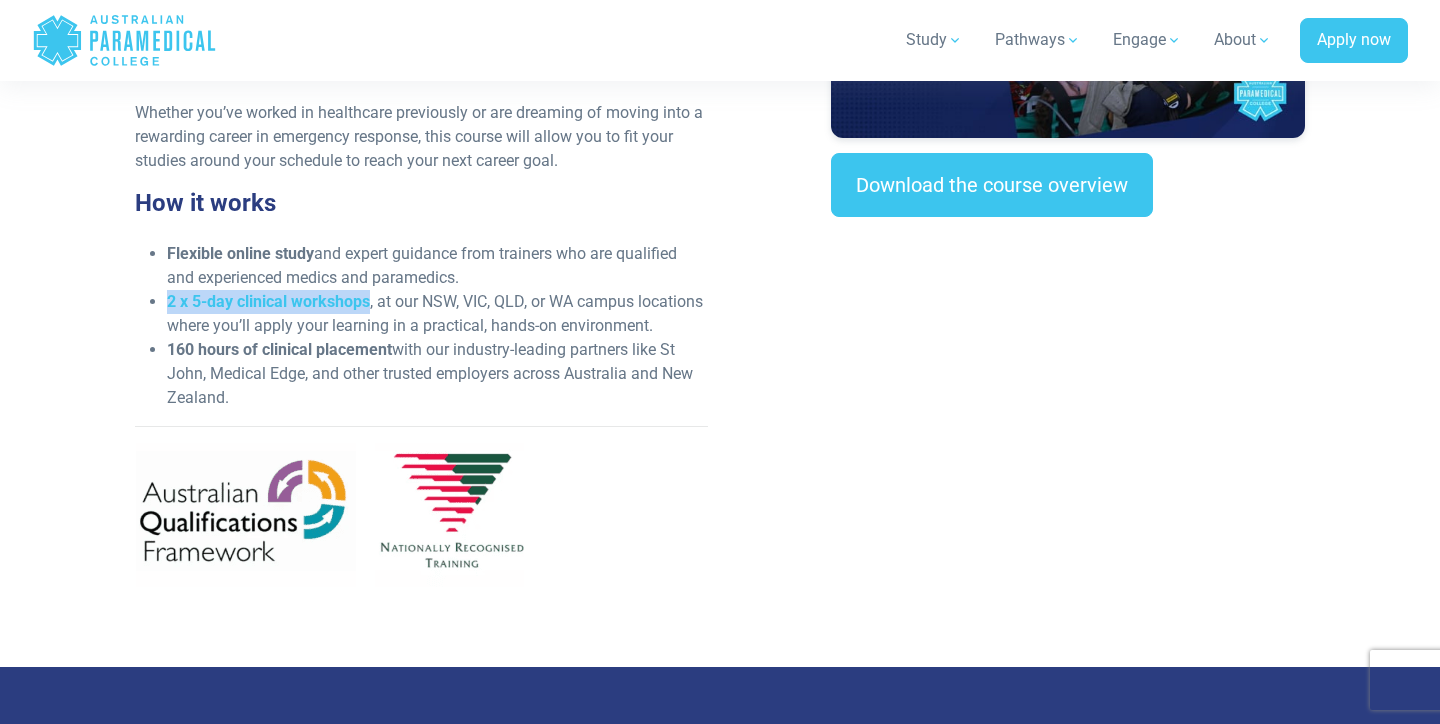 drag, startPoint x: 165, startPoint y: 295, endPoint x: 370, endPoint y: 310, distance: 205.54805 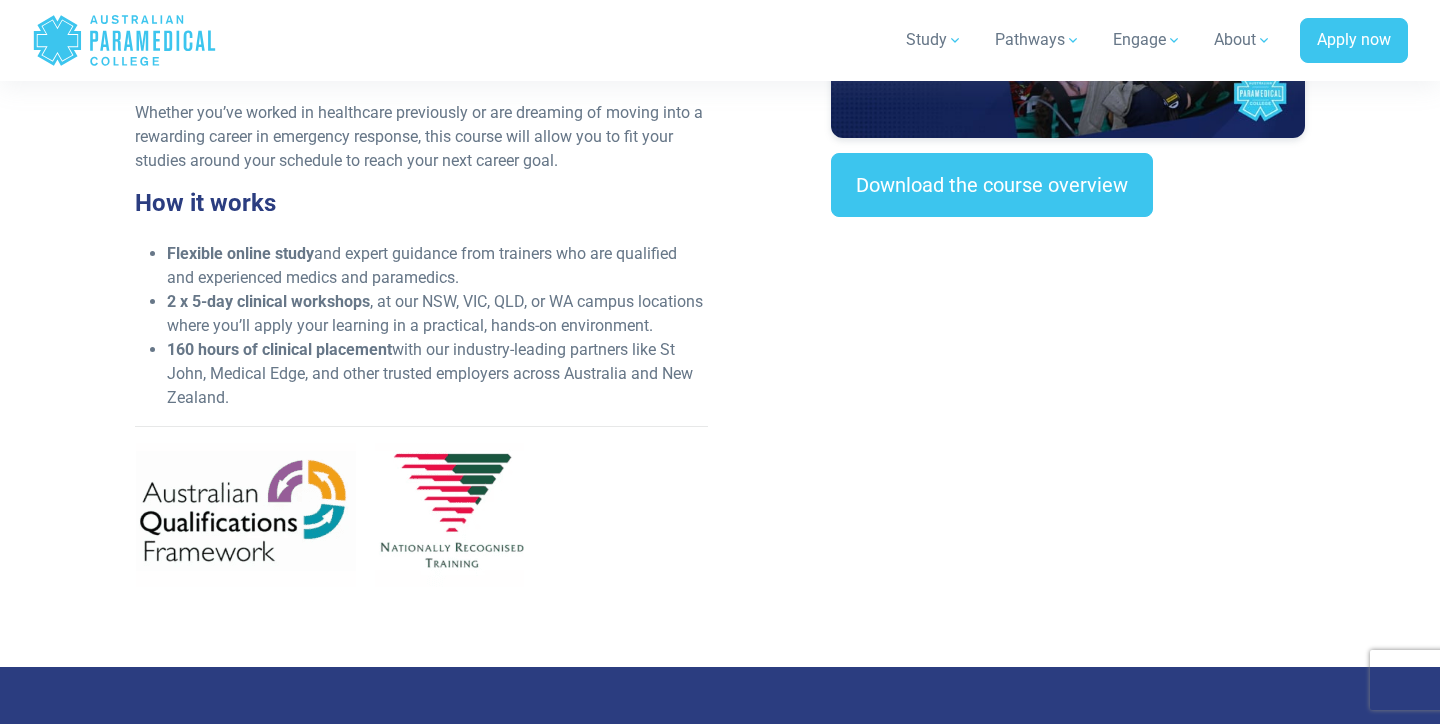 click on "160 hours of clinical placement  with our industry-leading partners like St John, Medical Edge, and other trusted employers across Australia and New Zealand." at bounding box center (437, 374) 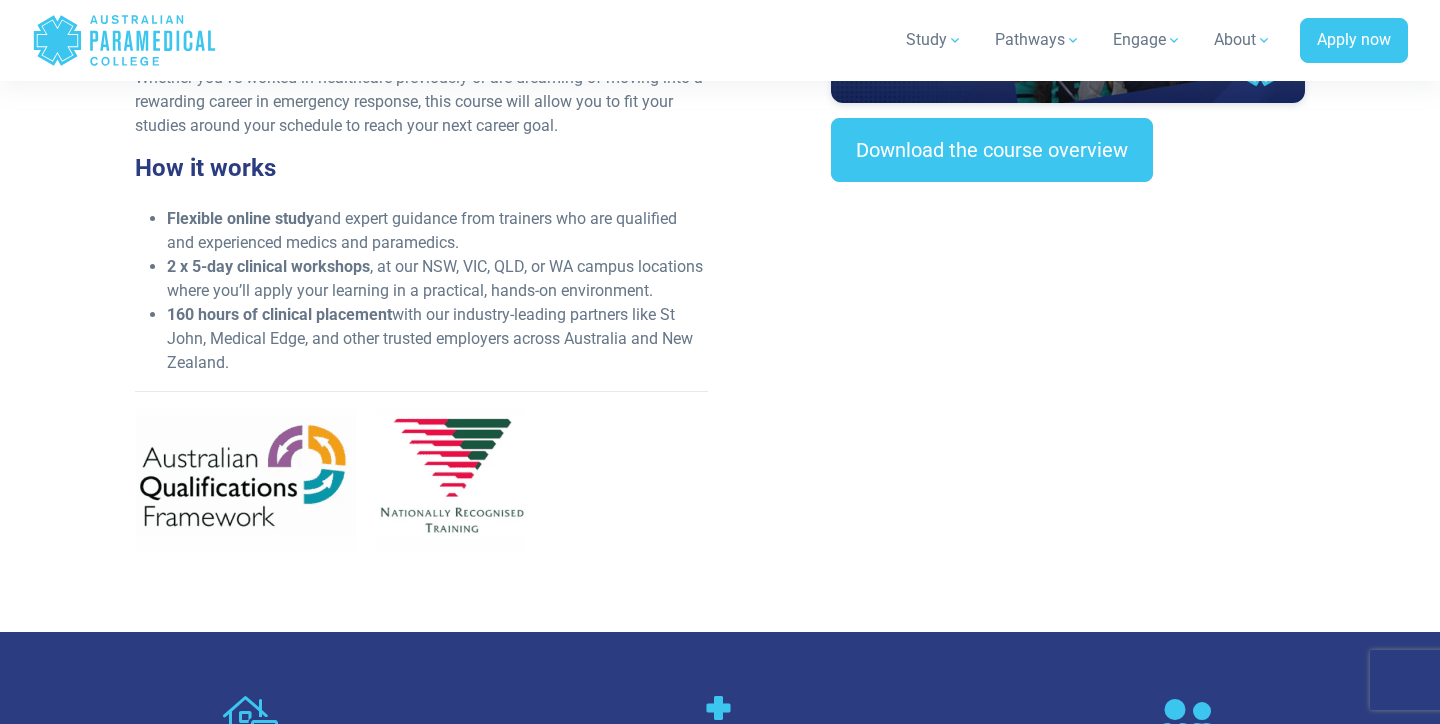 scroll, scrollTop: 836, scrollLeft: 0, axis: vertical 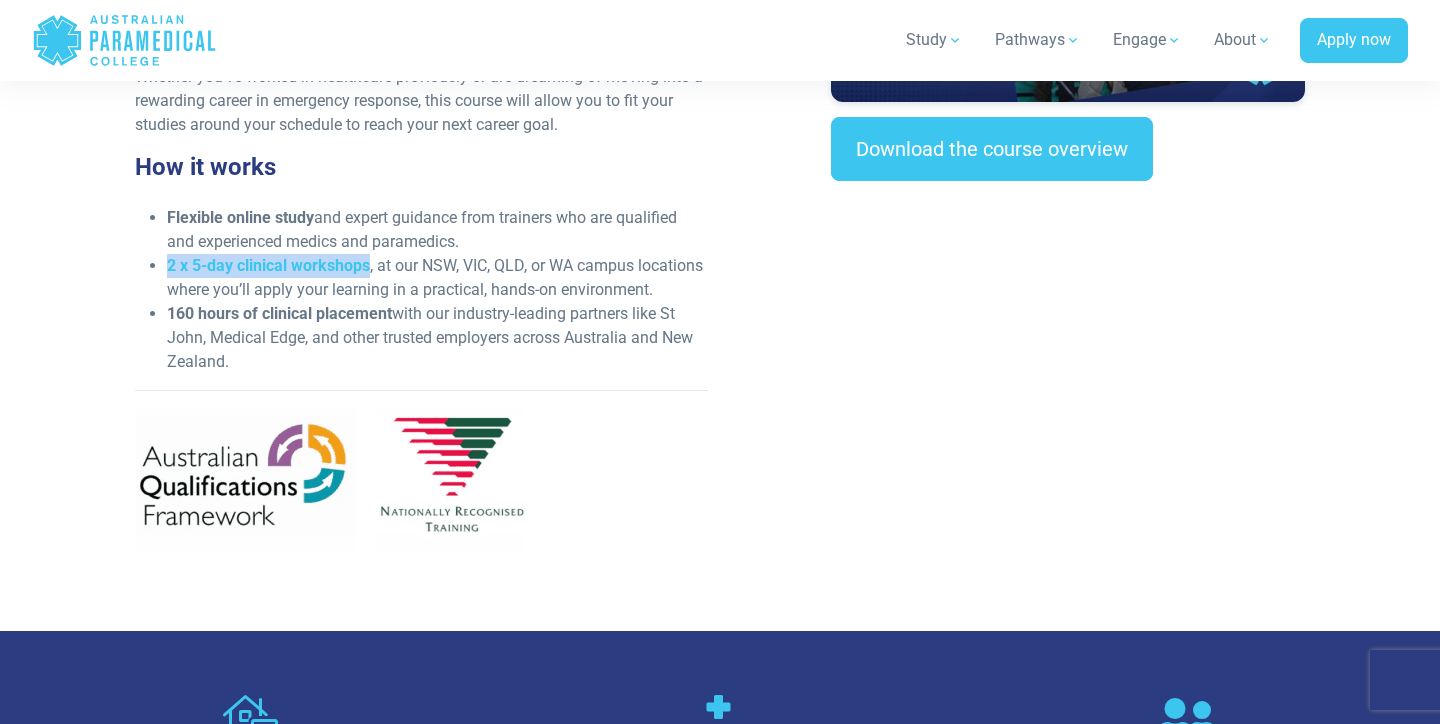 drag, startPoint x: 165, startPoint y: 266, endPoint x: 369, endPoint y: 272, distance: 204.08821 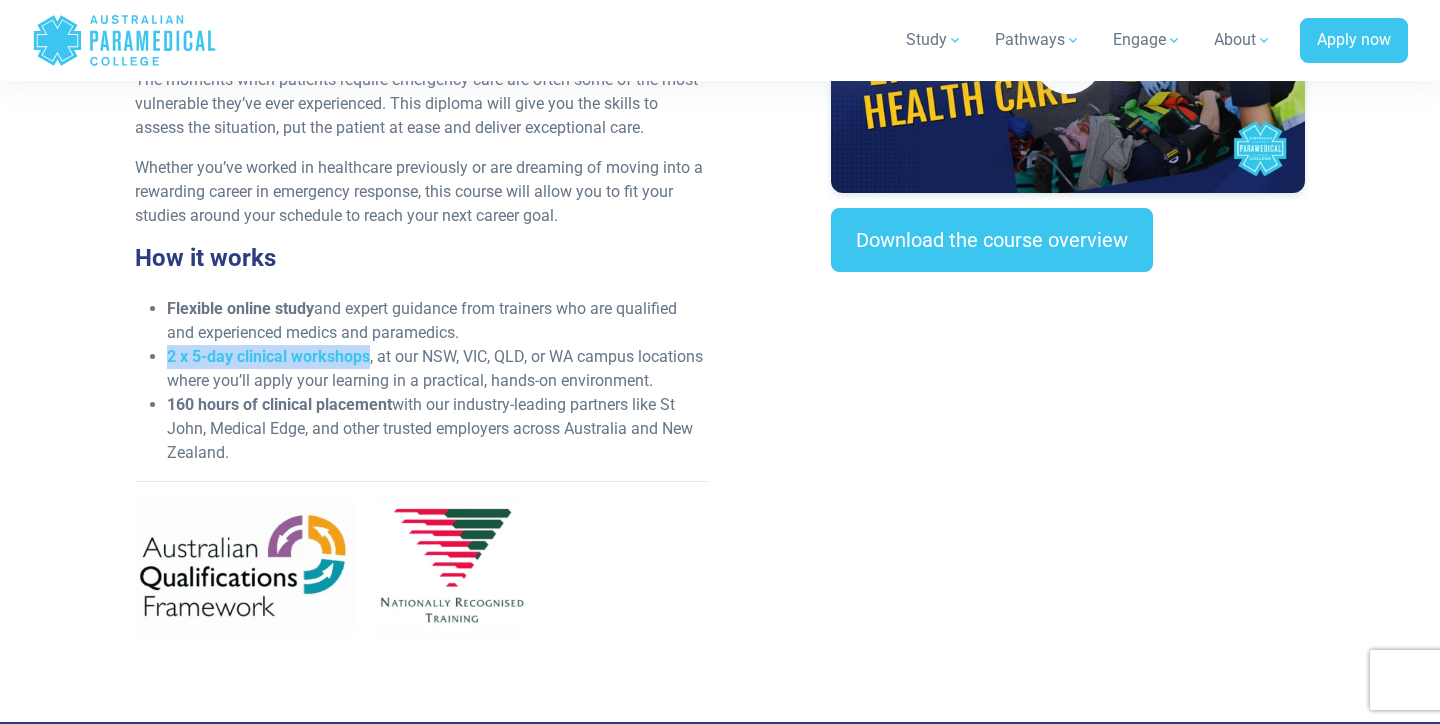 scroll, scrollTop: 774, scrollLeft: 0, axis: vertical 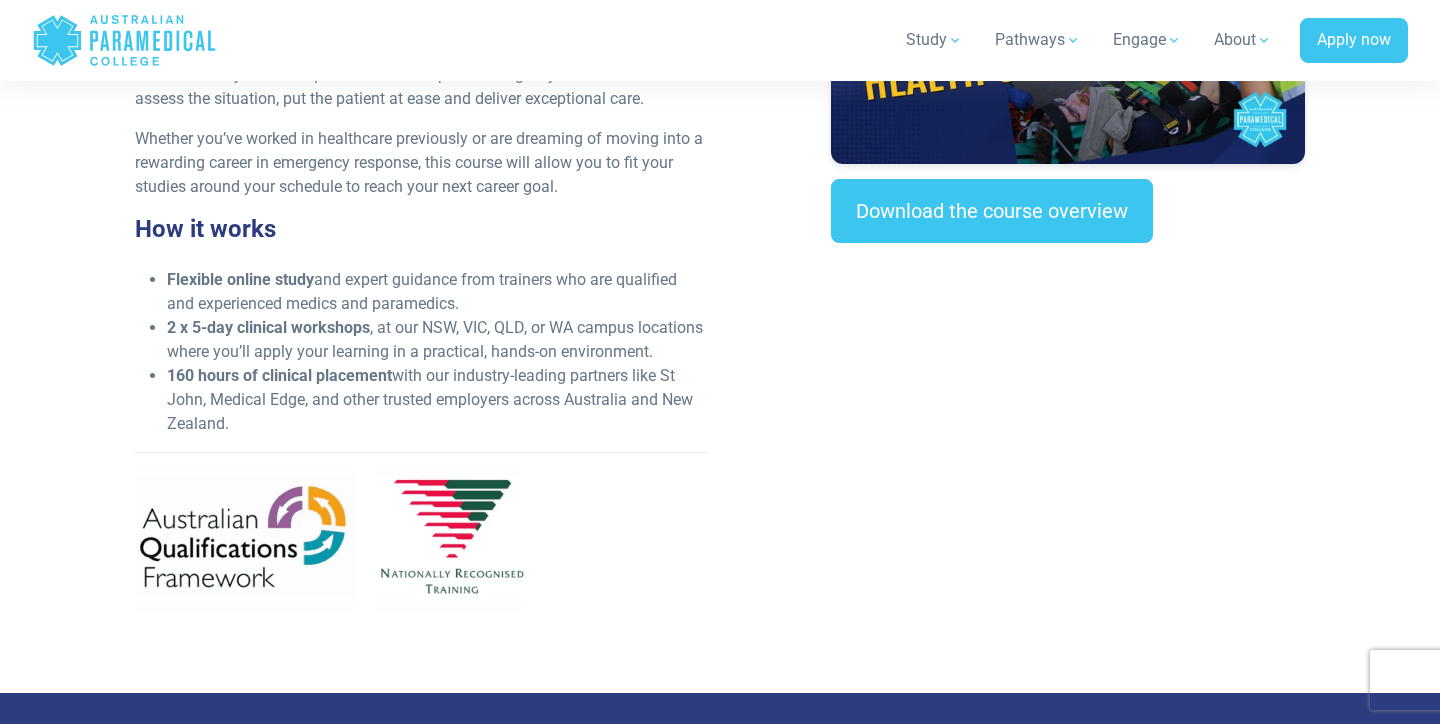 click on "160 hours of clinical placement" at bounding box center [279, 375] 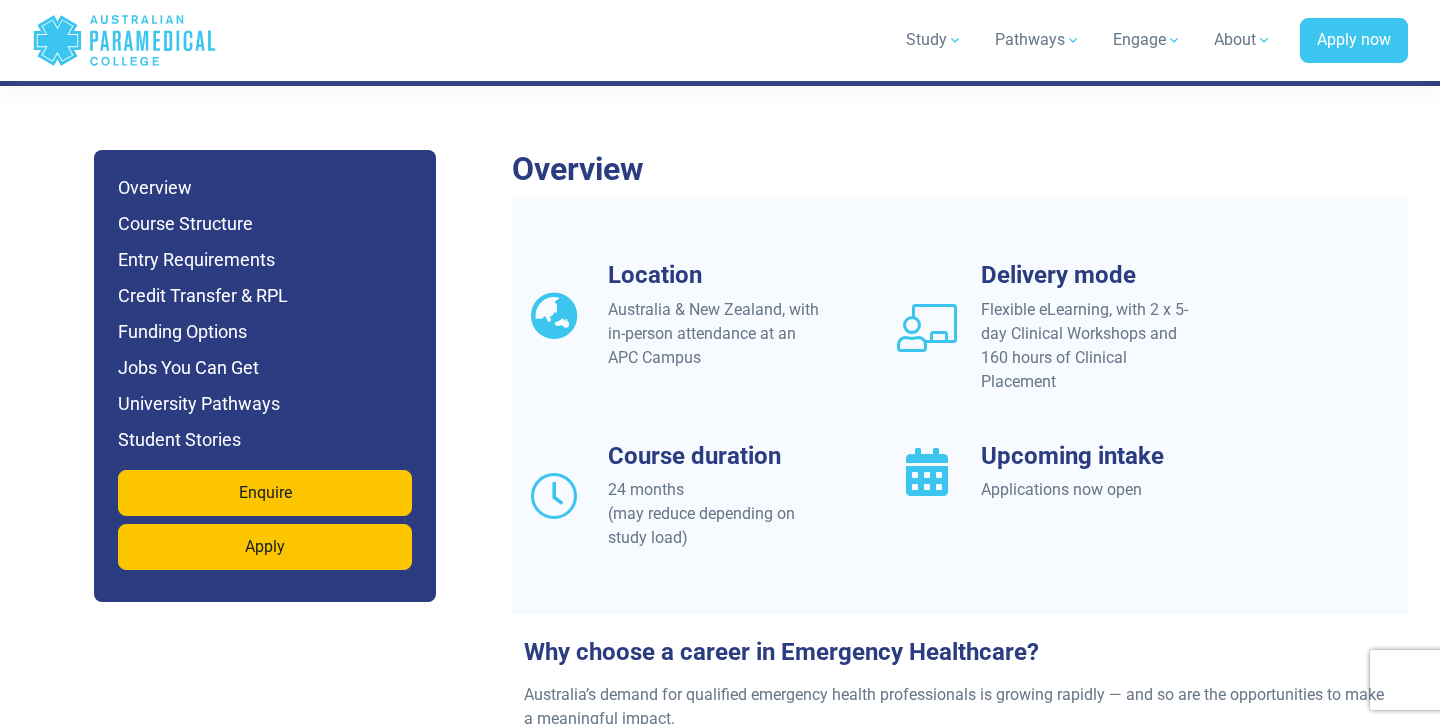 scroll, scrollTop: 1676, scrollLeft: 0, axis: vertical 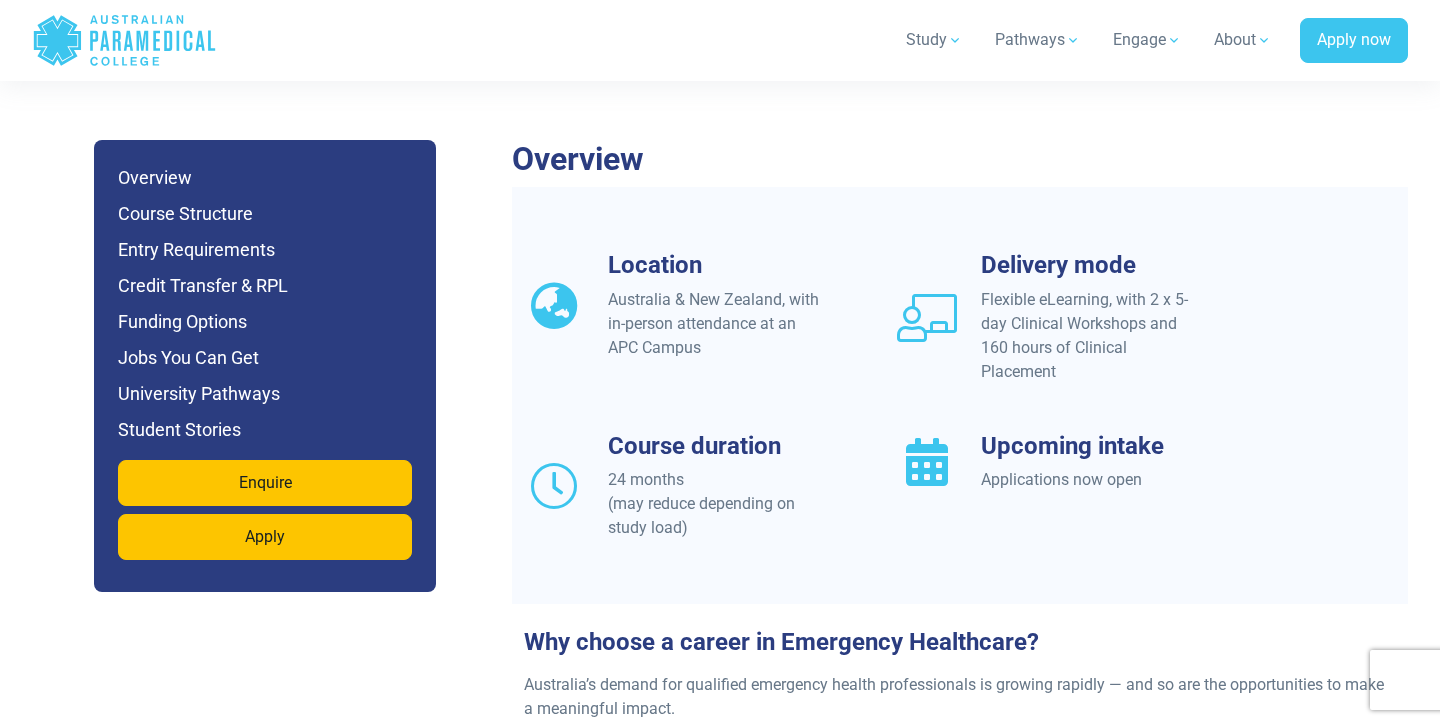 drag, startPoint x: 601, startPoint y: 476, endPoint x: 736, endPoint y: 533, distance: 146.5401 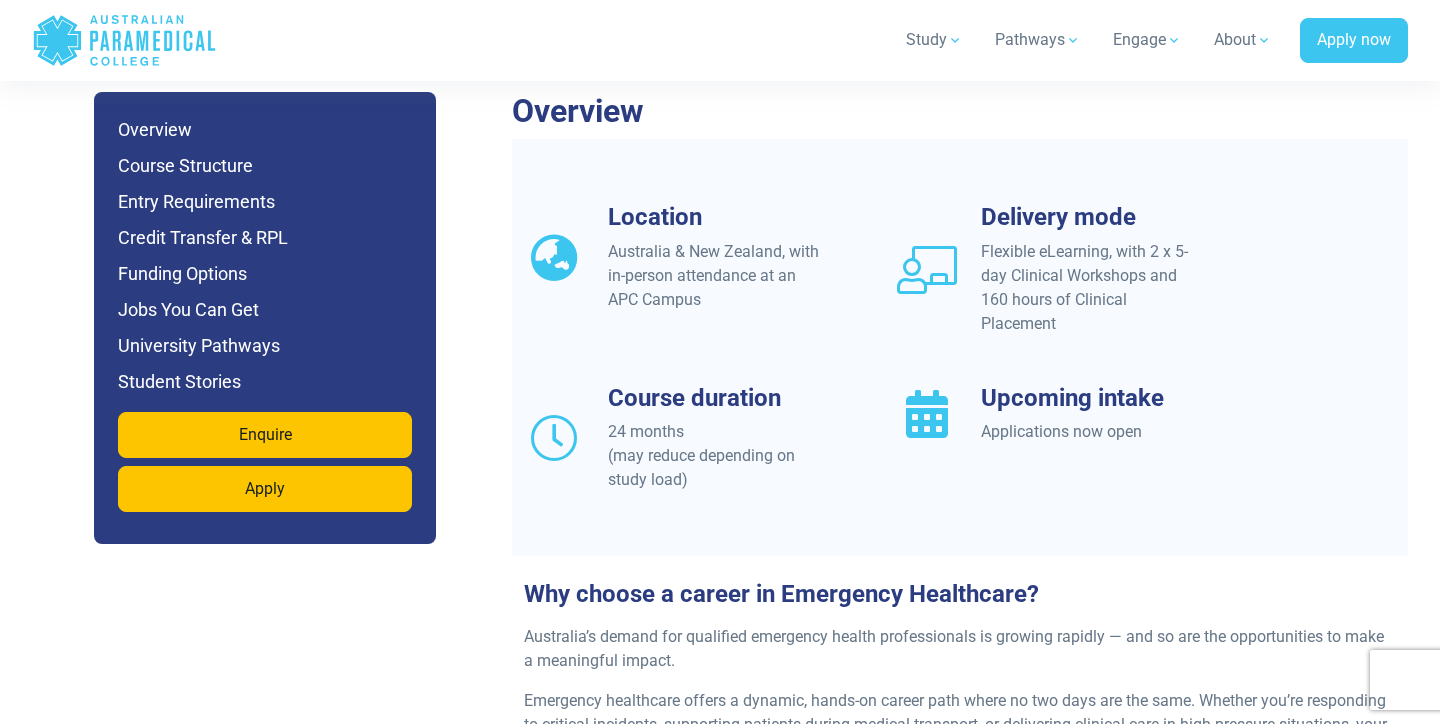 scroll, scrollTop: 1741, scrollLeft: 0, axis: vertical 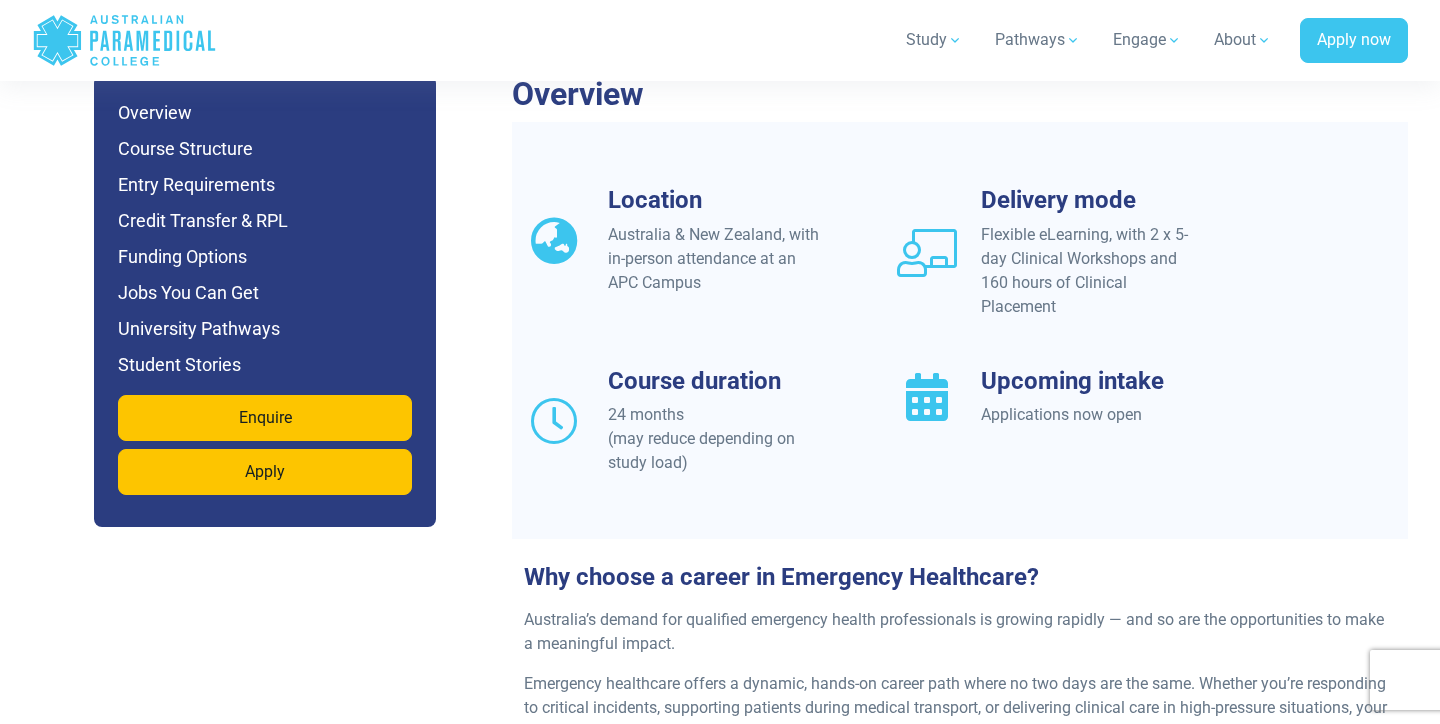 click on "24 months (may reduce depending on study load)" at bounding box center [716, 439] 